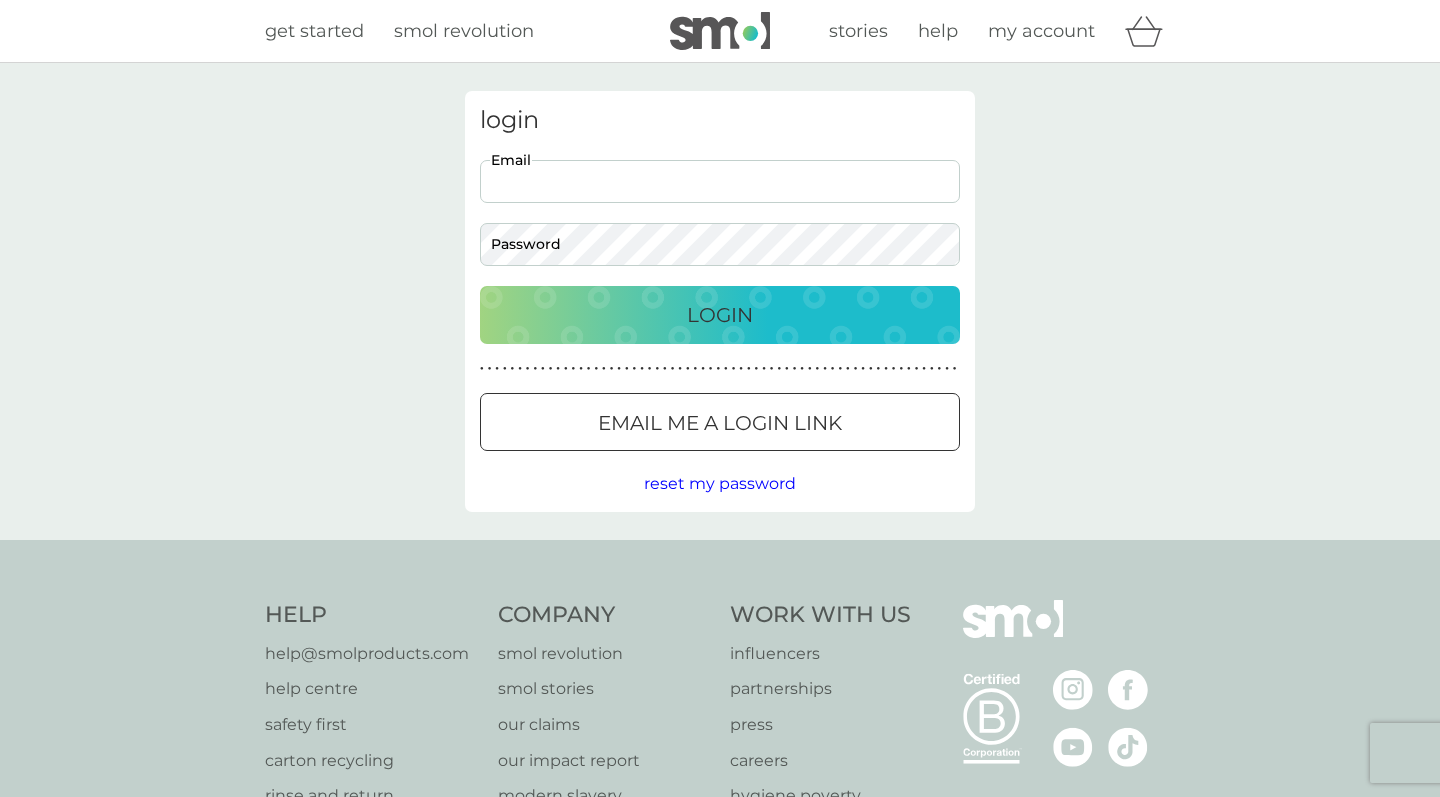 scroll, scrollTop: 0, scrollLeft: 0, axis: both 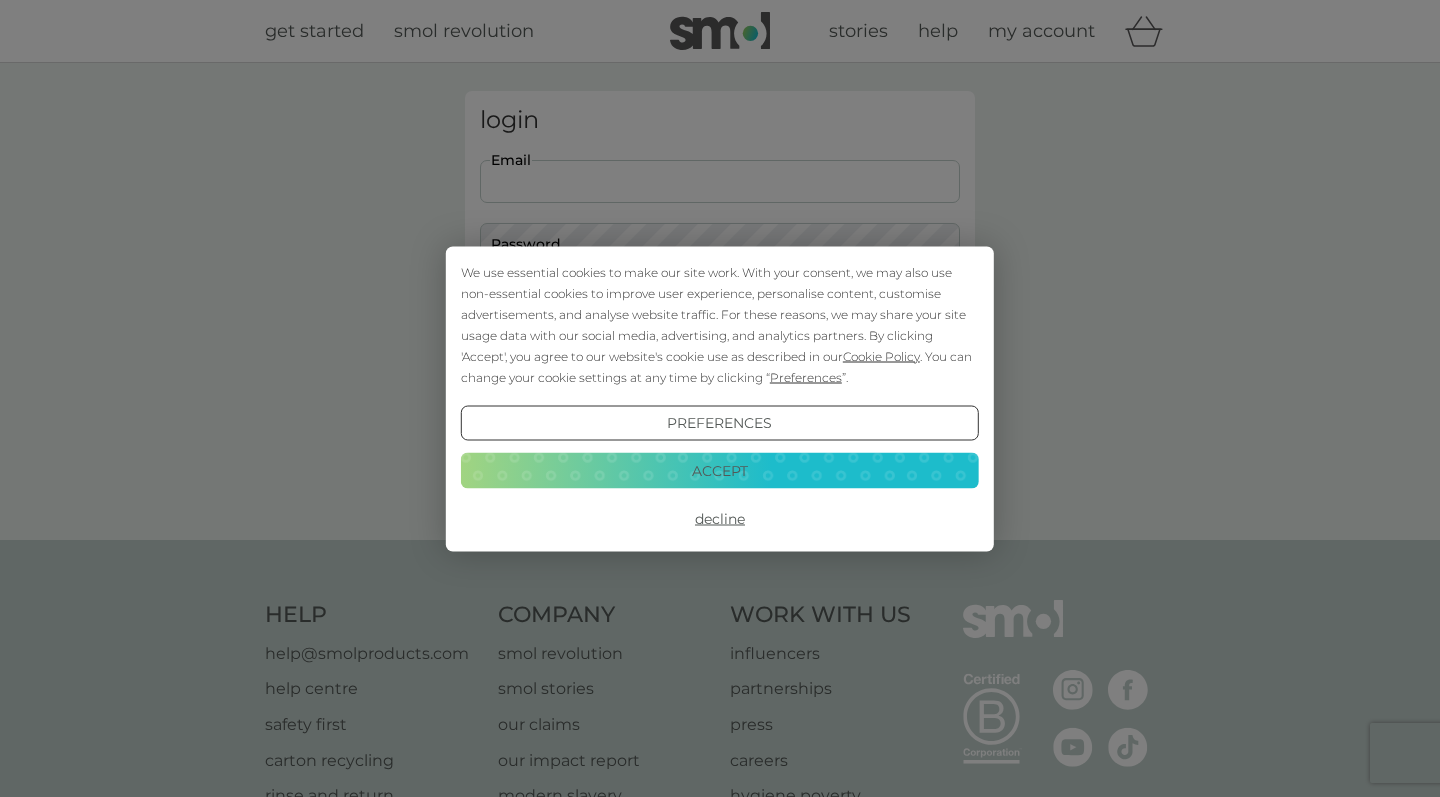 type on "keelykingswell@hotmail.co.uk" 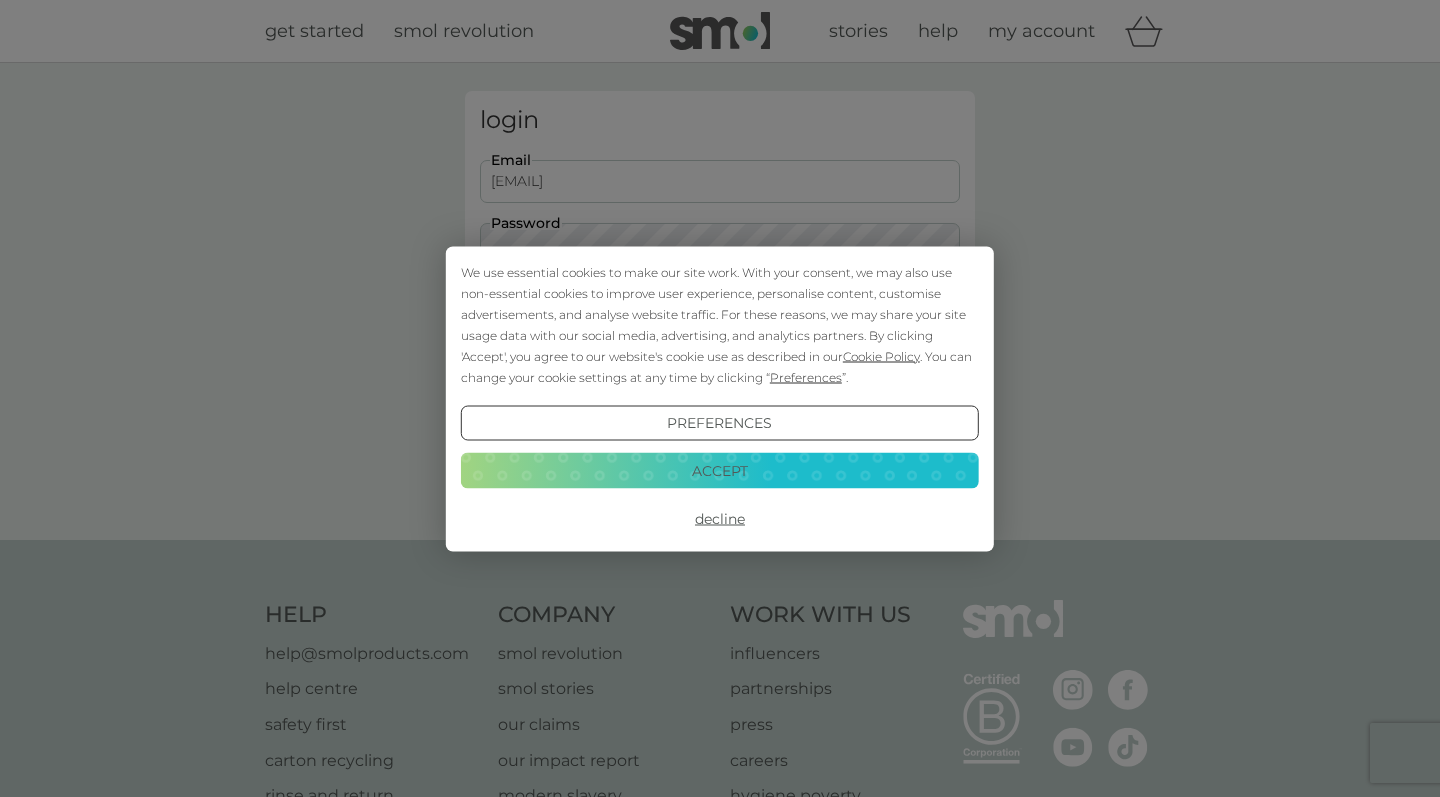 click on "Login" at bounding box center (720, 315) 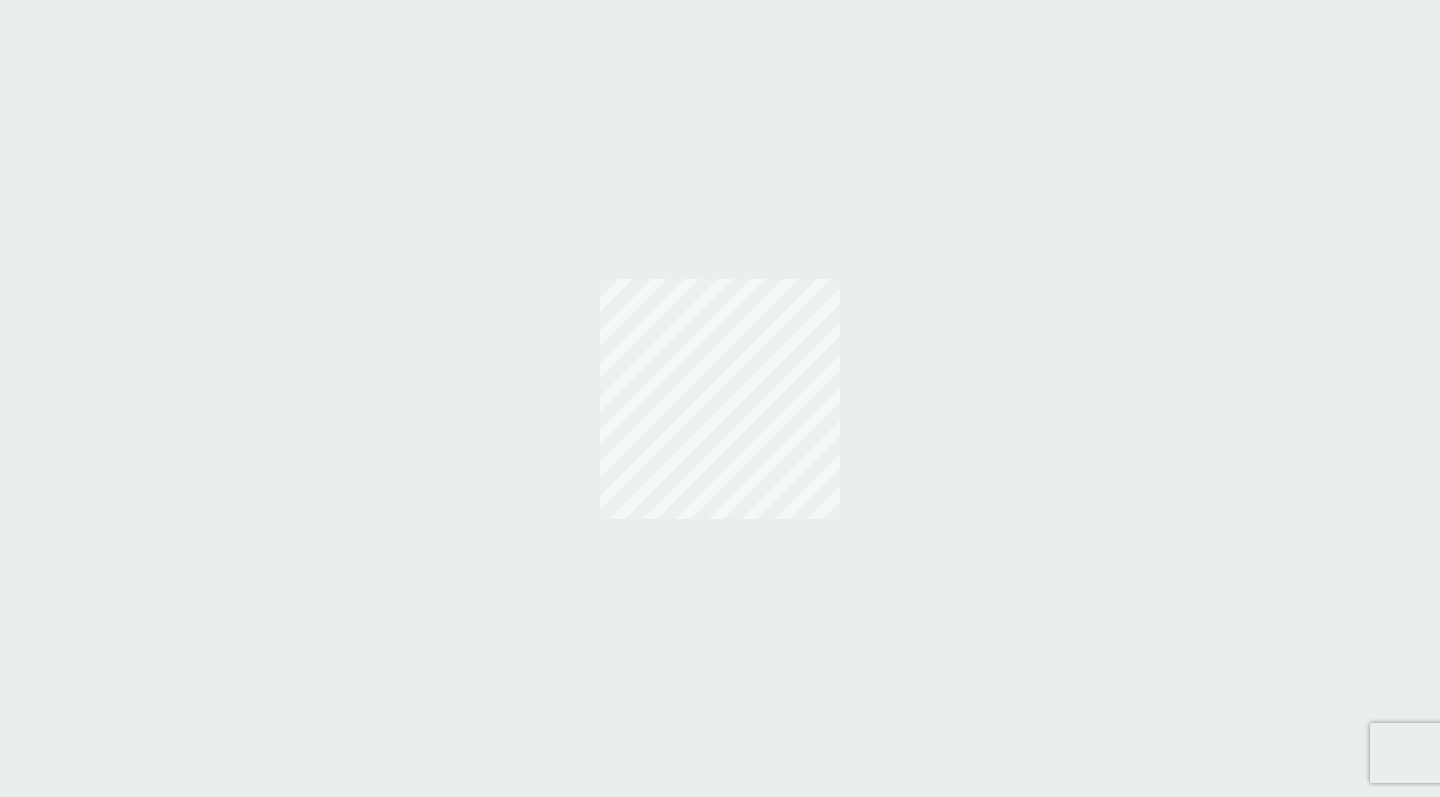 scroll, scrollTop: 0, scrollLeft: 0, axis: both 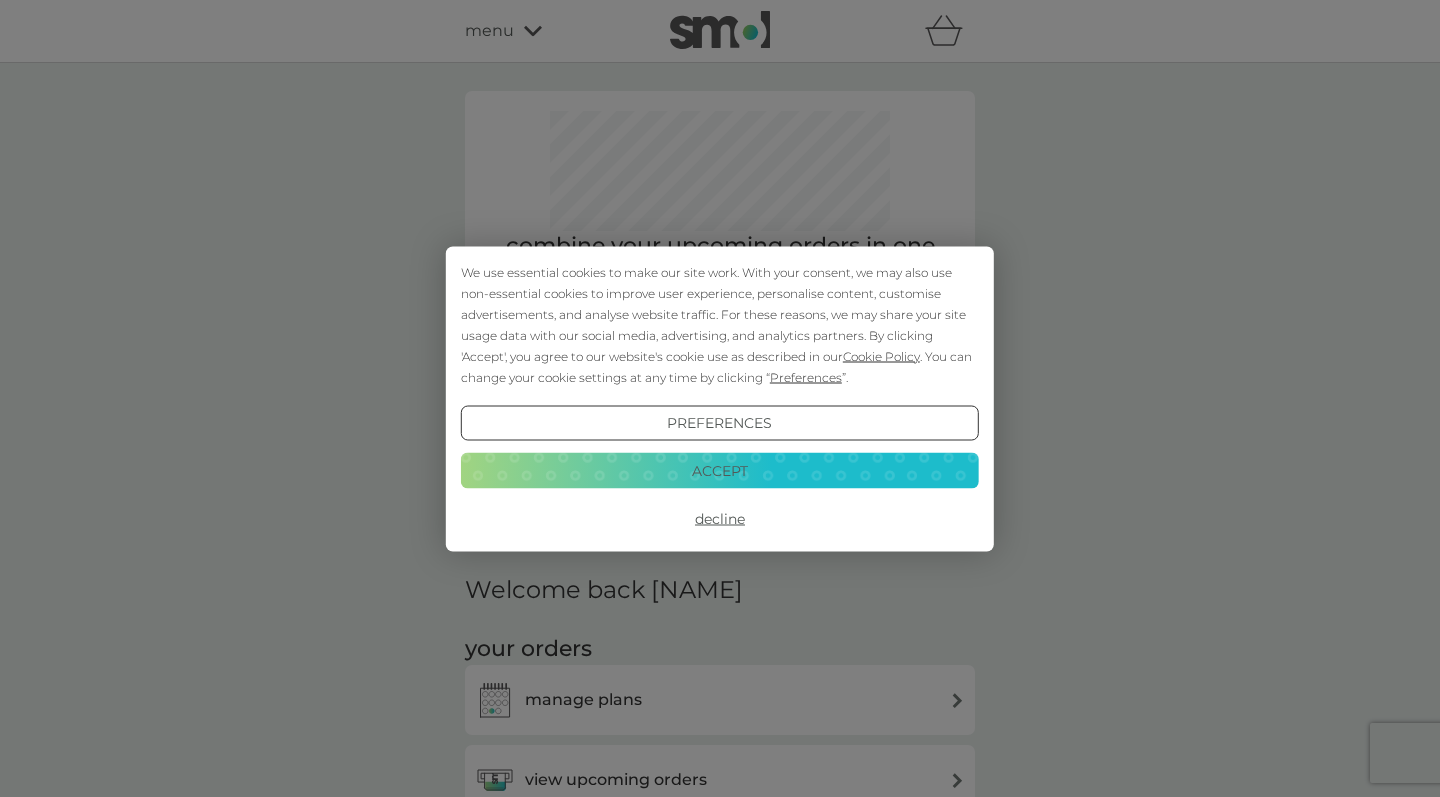 click on "Accept" at bounding box center (720, 471) 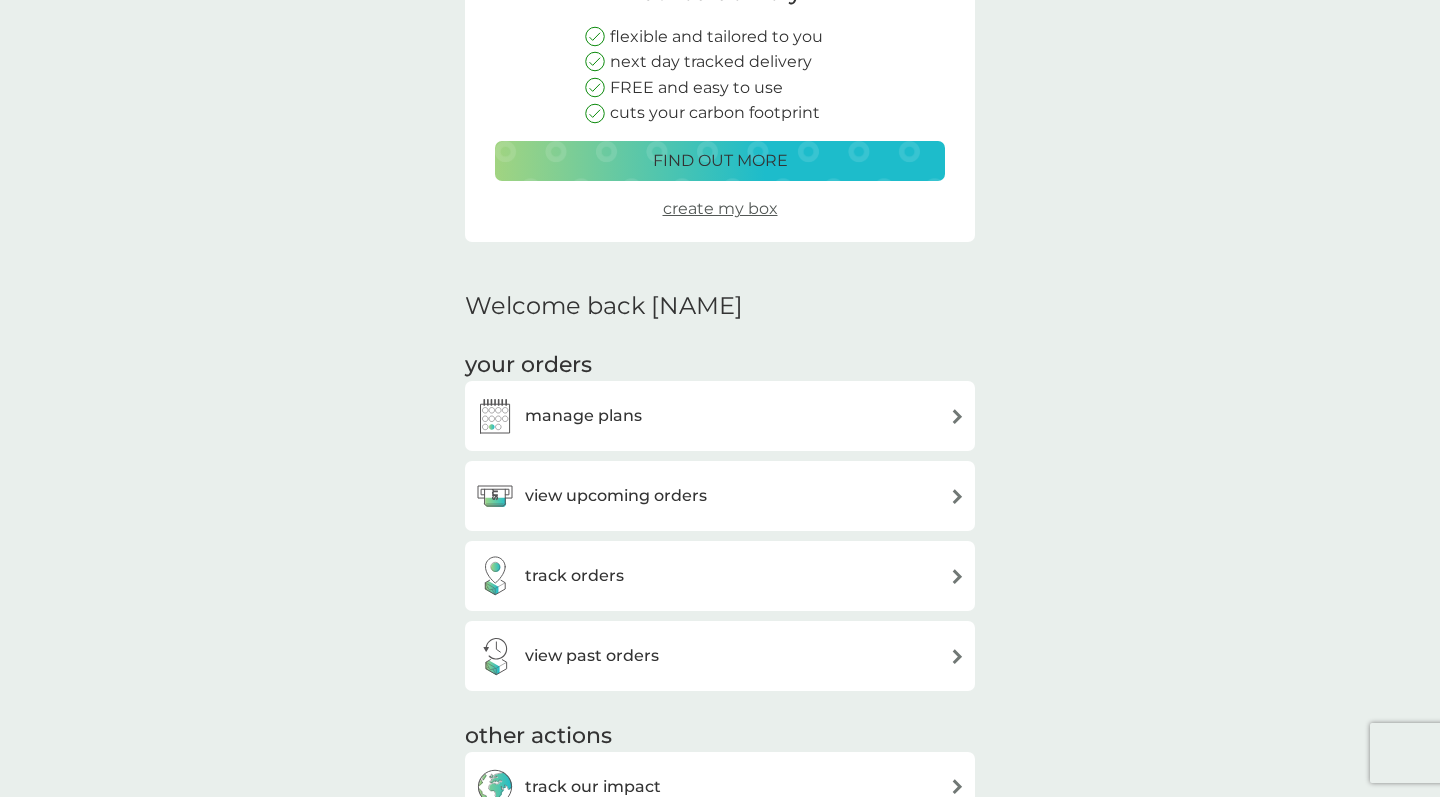 scroll, scrollTop: 315, scrollLeft: 0, axis: vertical 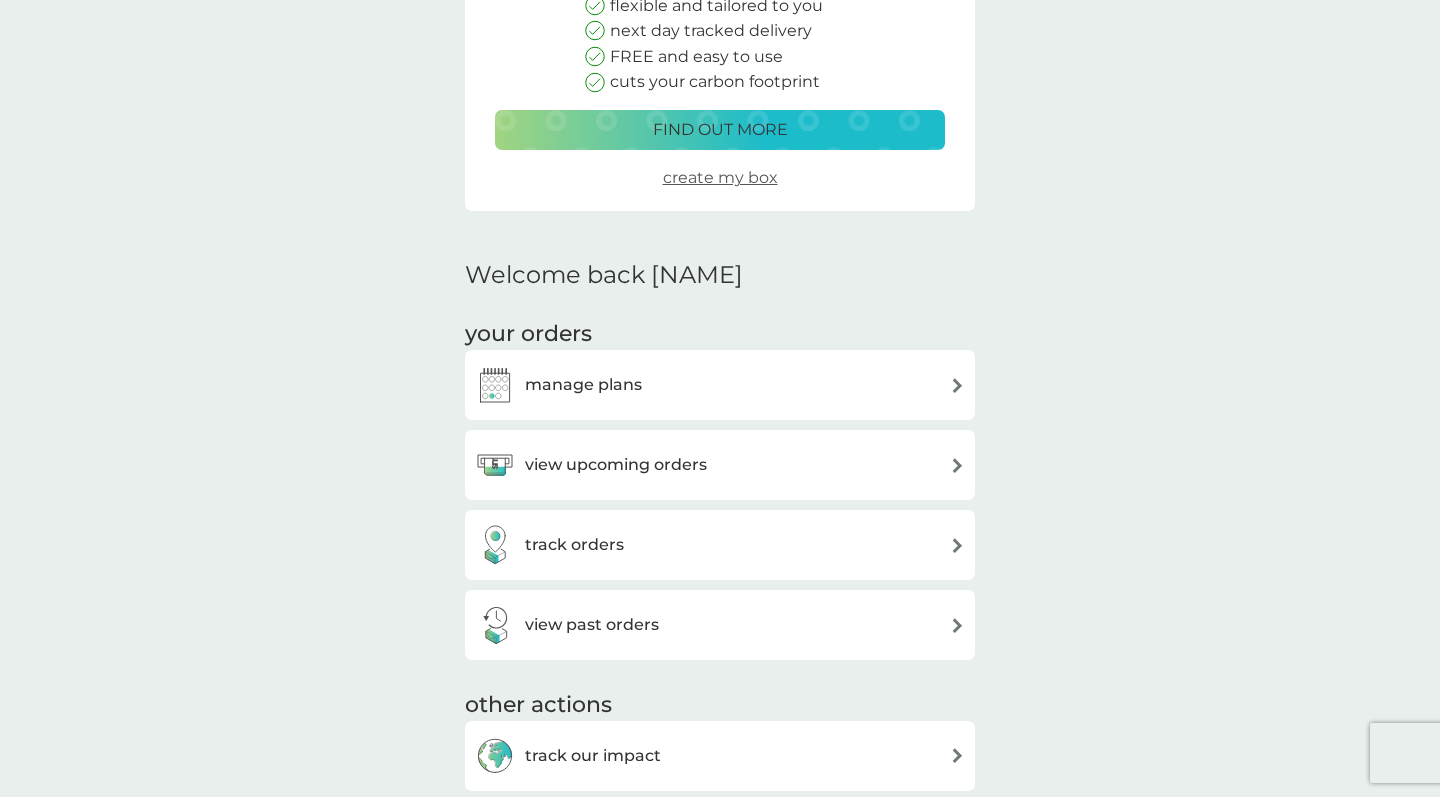 click on "view upcoming orders" at bounding box center [720, 465] 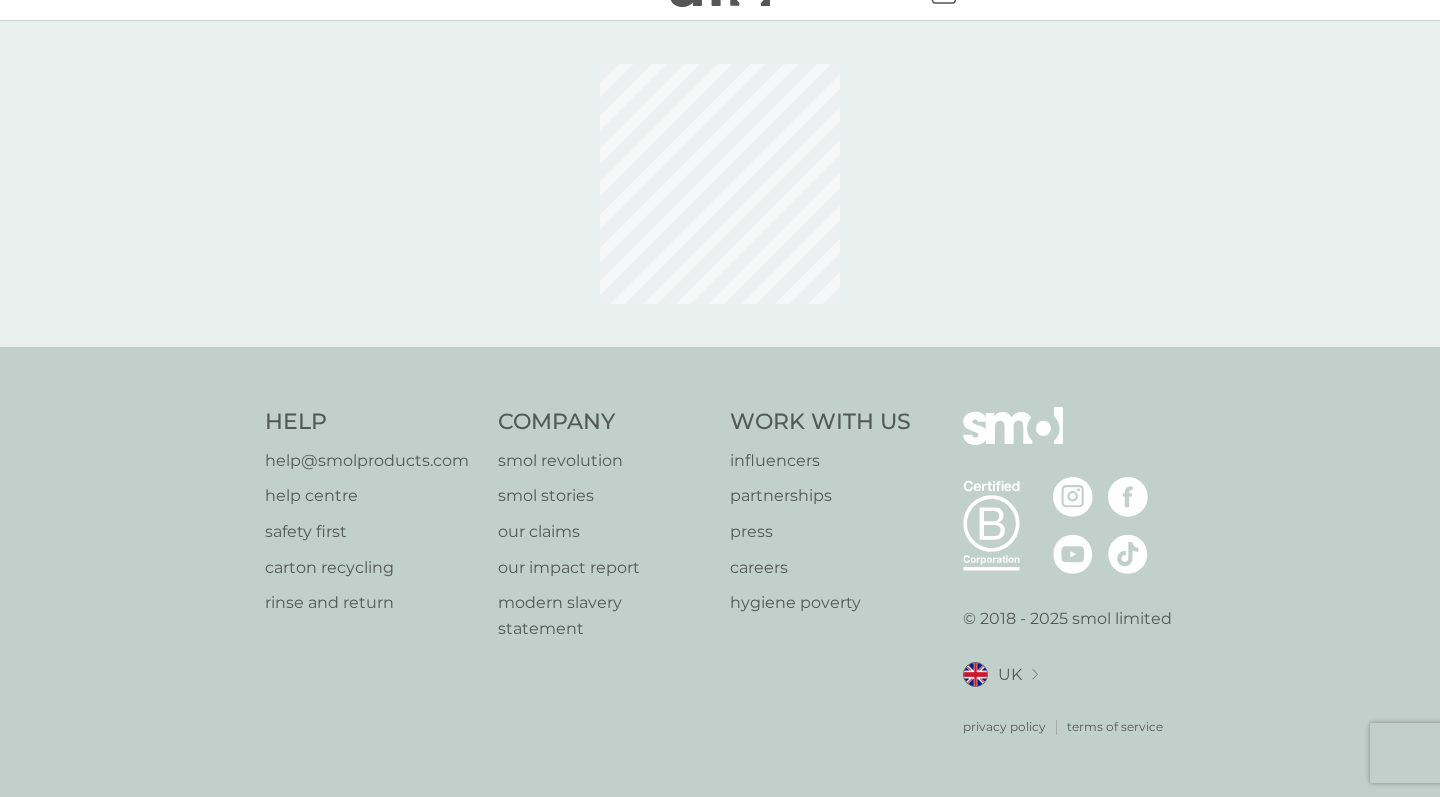 scroll, scrollTop: 0, scrollLeft: 0, axis: both 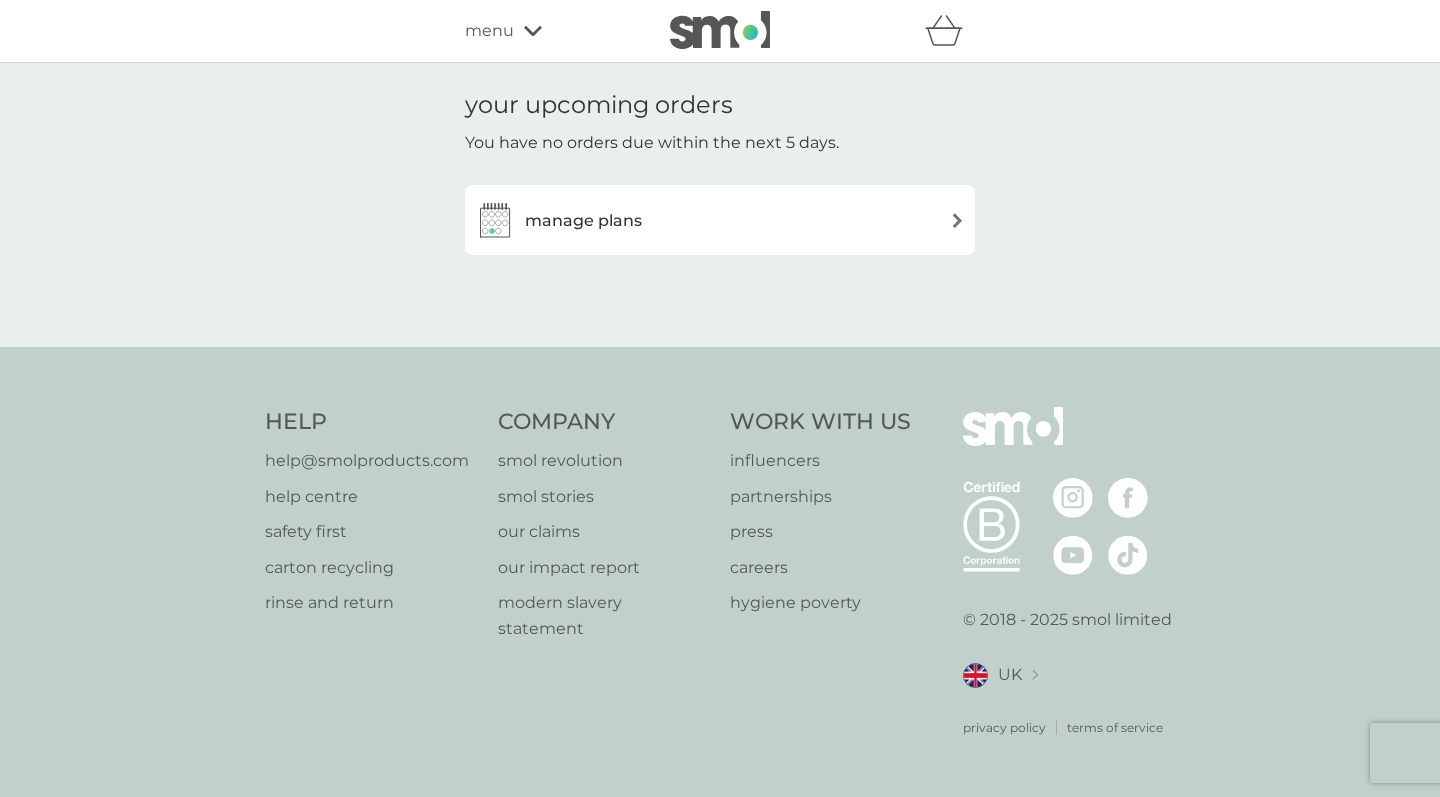 click on "manage plans" at bounding box center [720, 220] 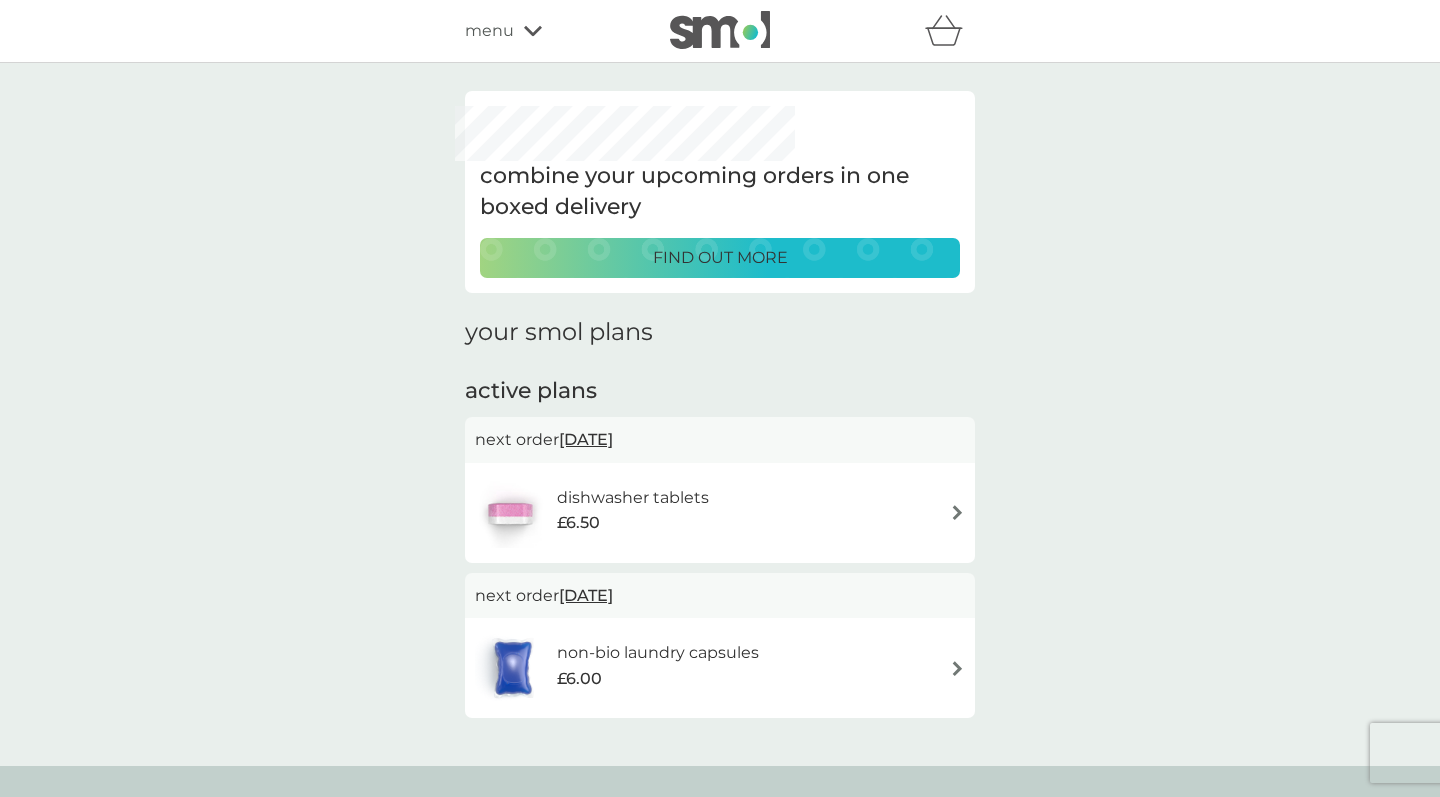 click on "dishwasher tablets £6.50" at bounding box center (720, 513) 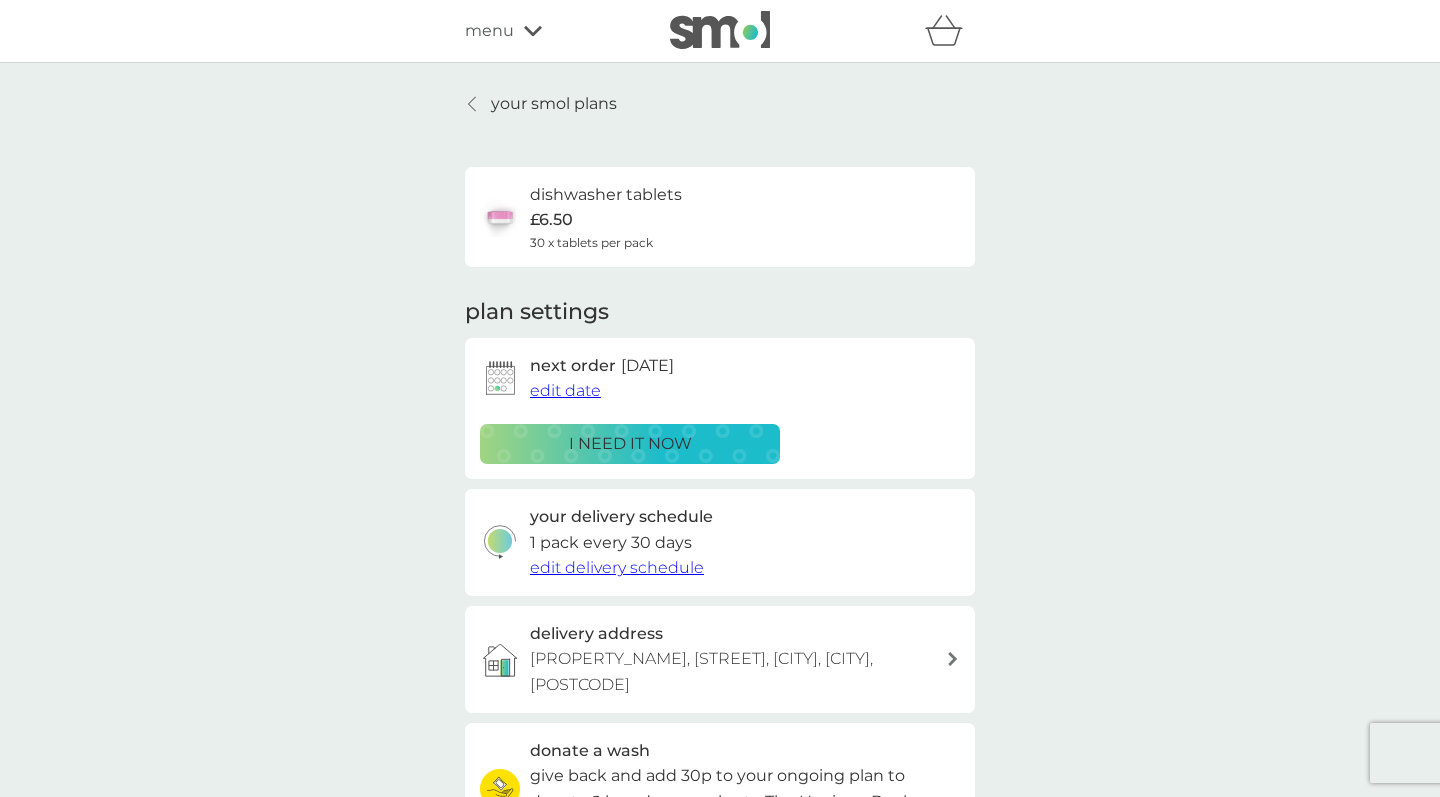 click on "i need it now" at bounding box center [630, 444] 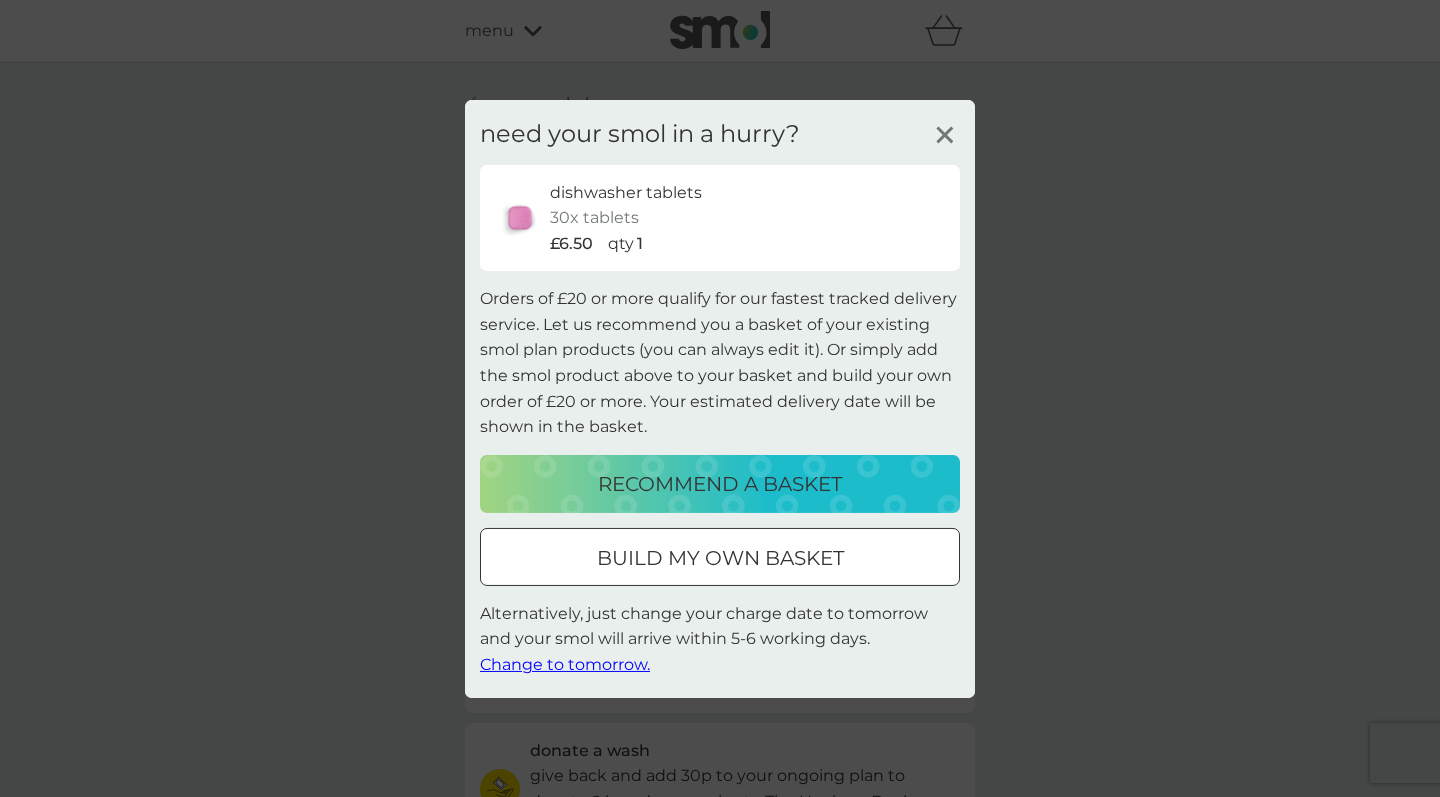 click on "recommend a basket" at bounding box center (720, 484) 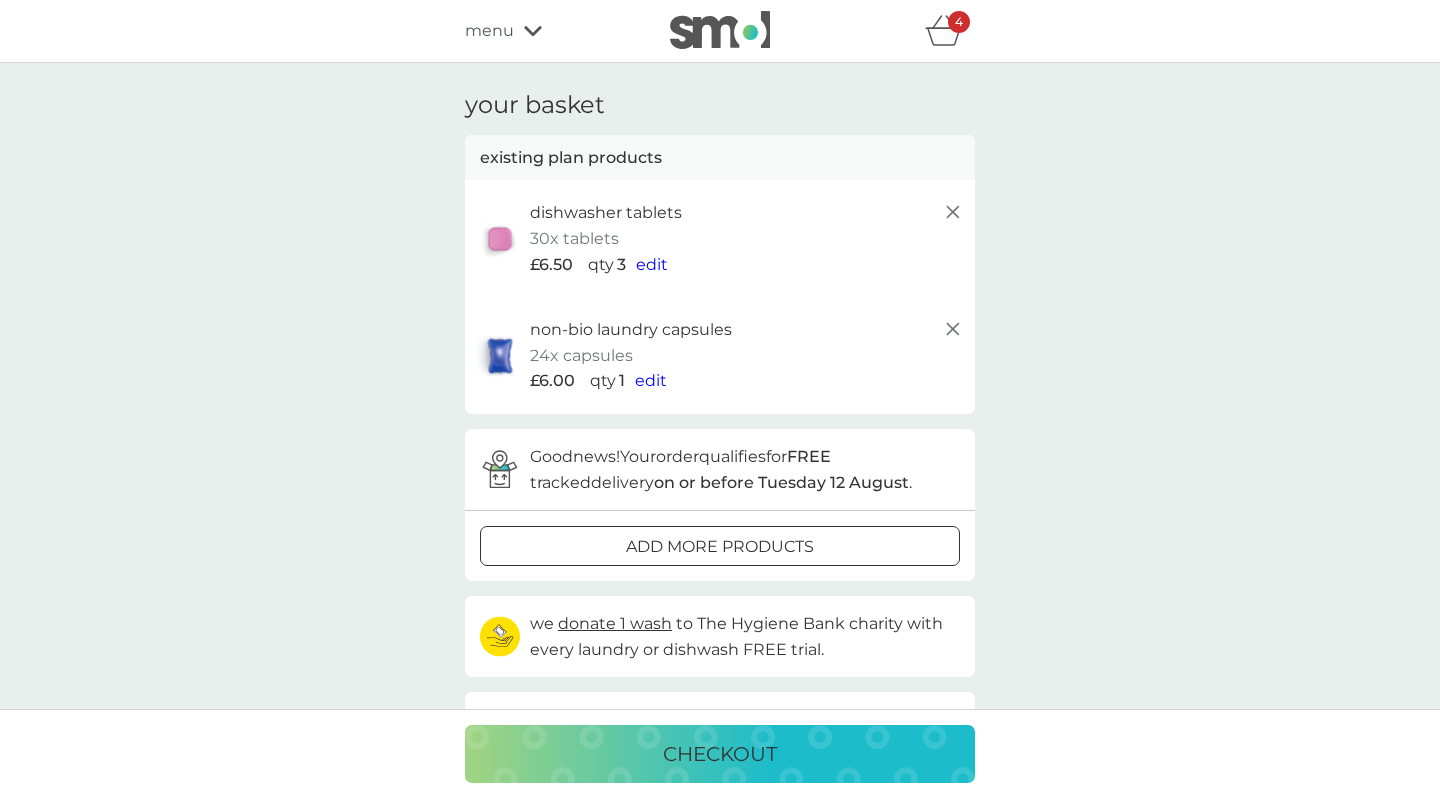 click 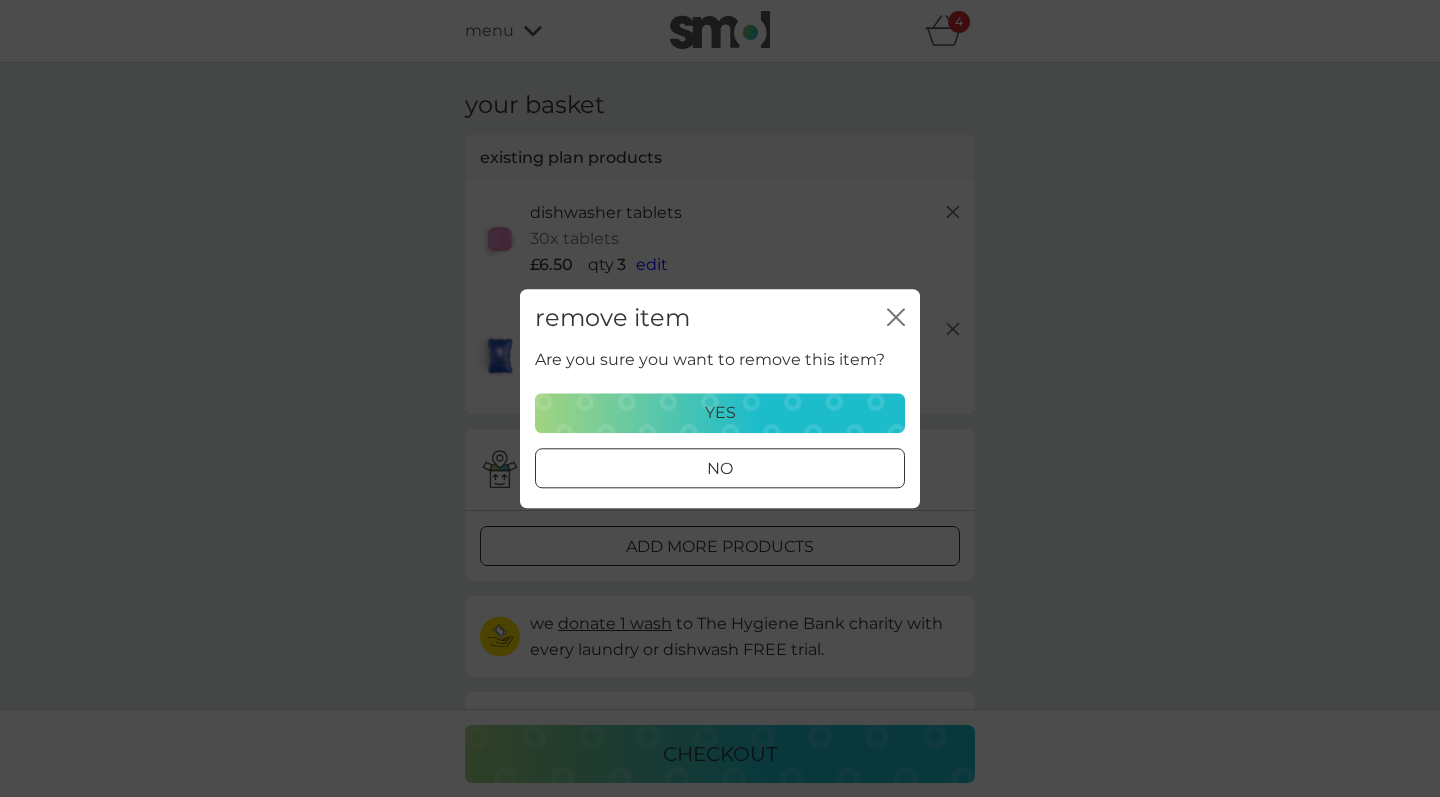 click on "yes" at bounding box center [720, 413] 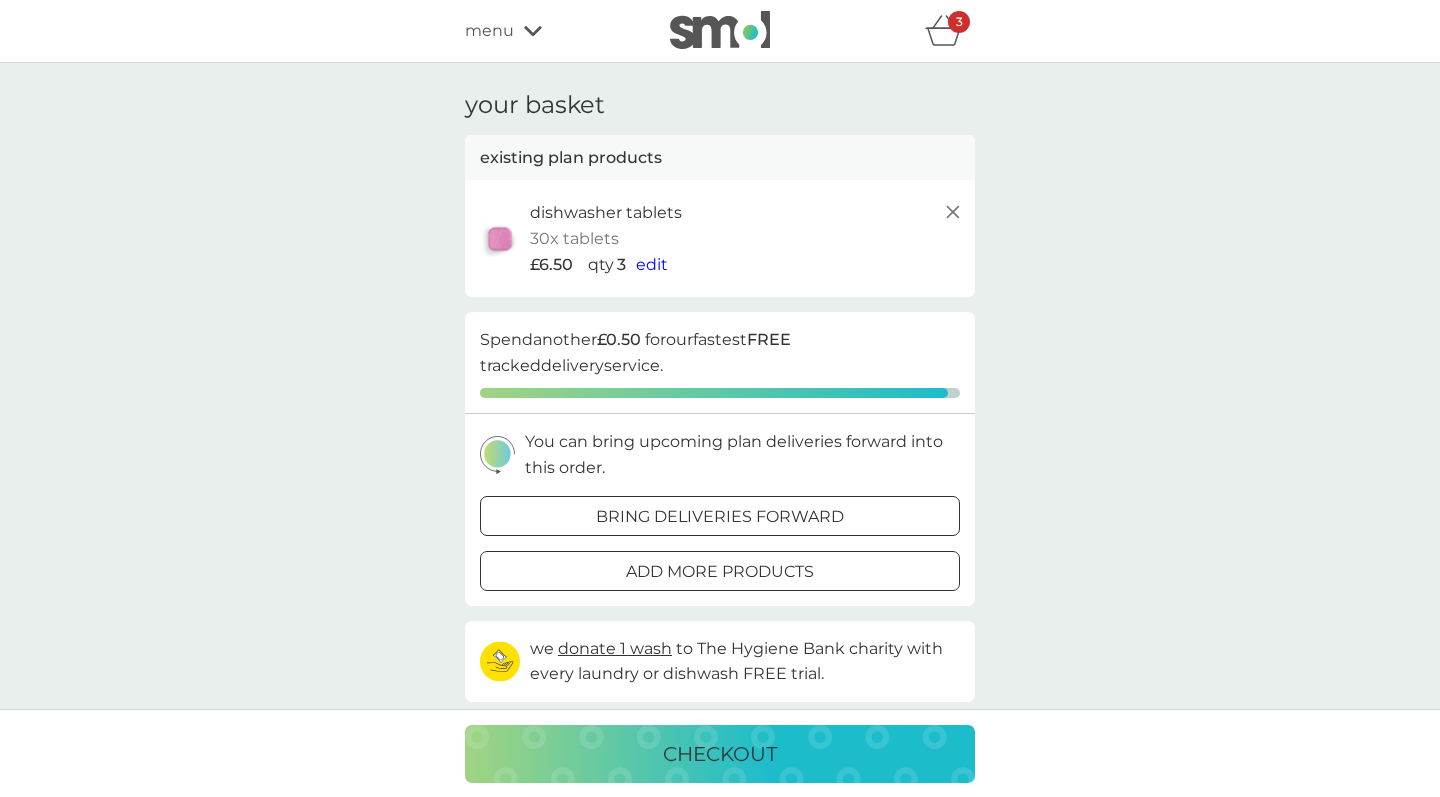 click 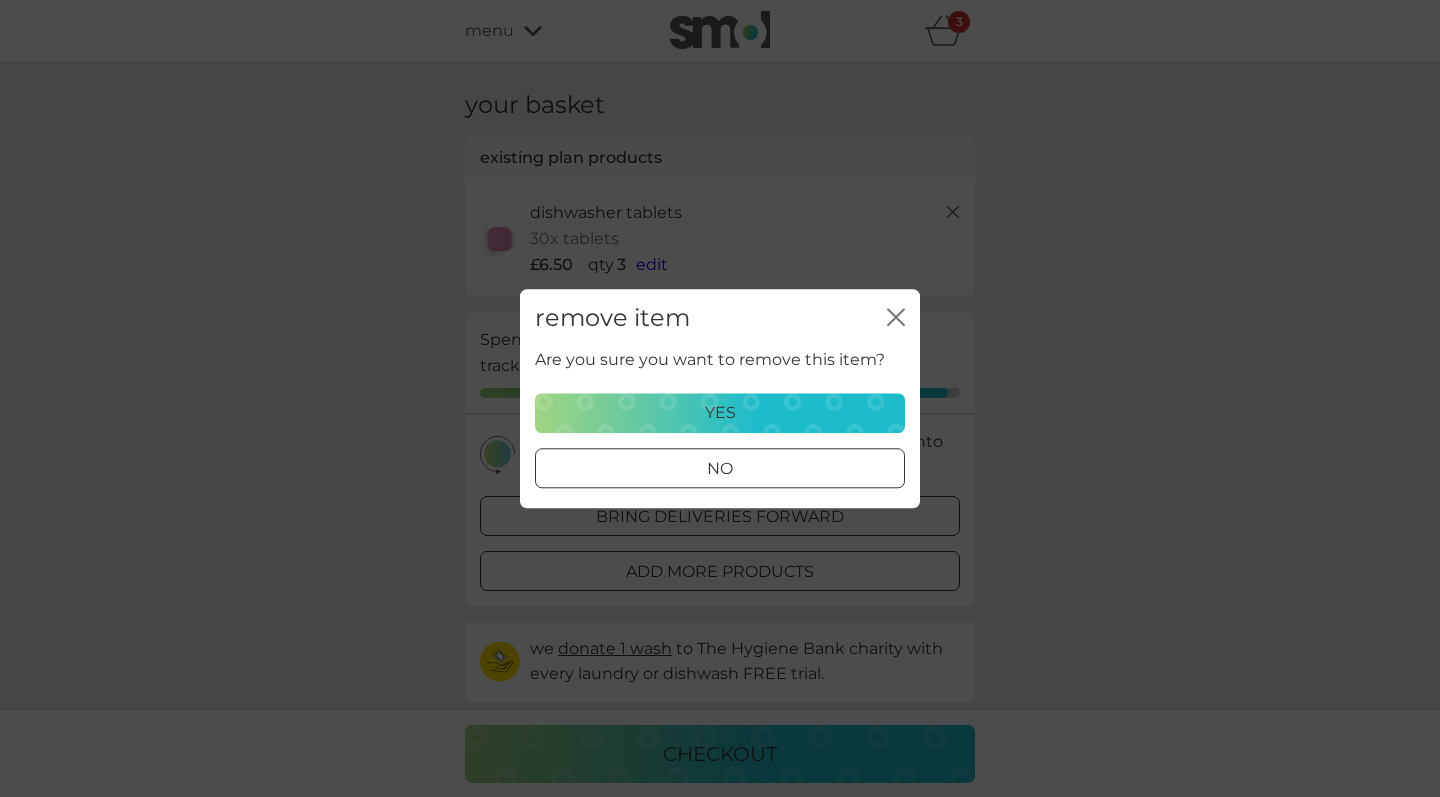 click on "yes" at bounding box center (720, 413) 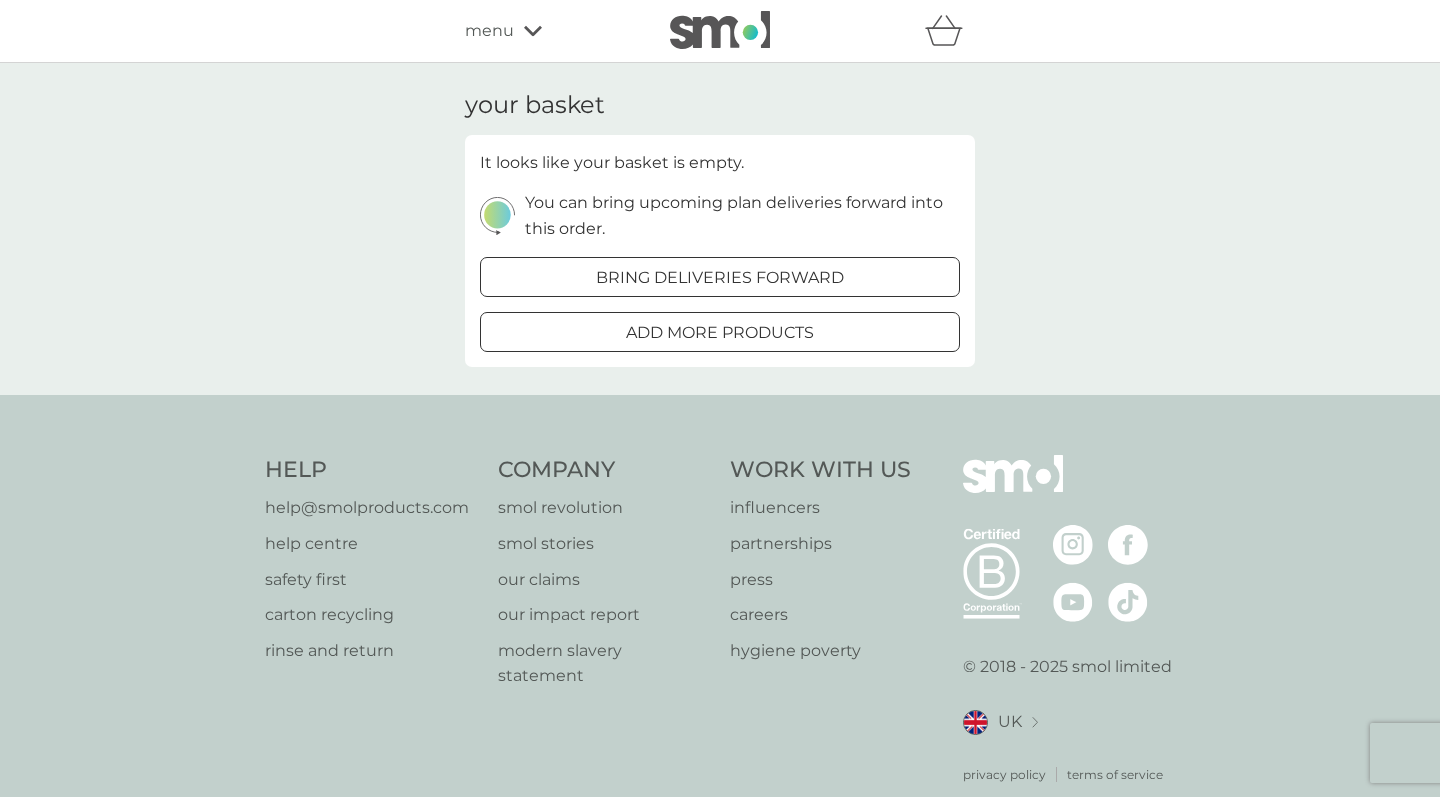 click 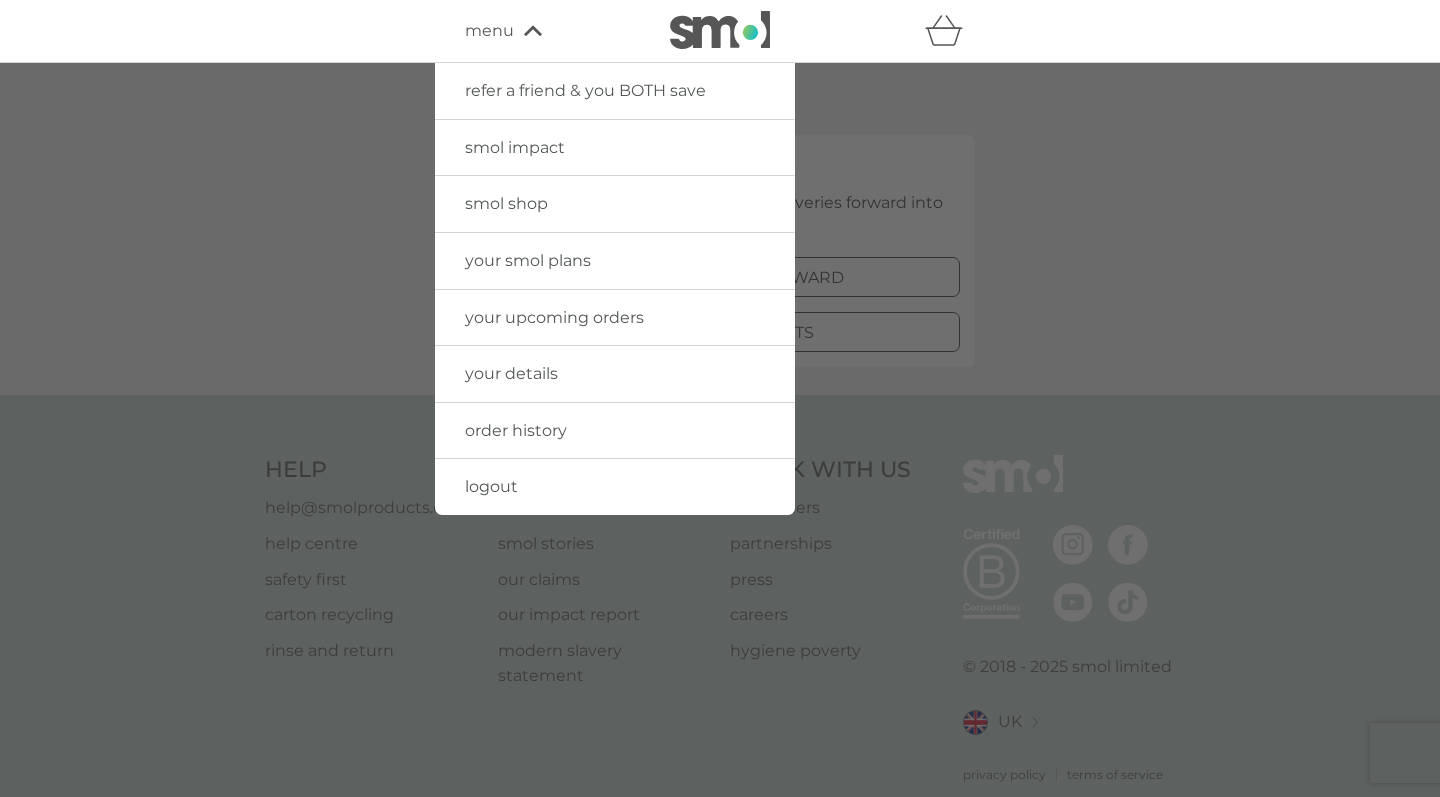 click on "smol shop" at bounding box center (615, 204) 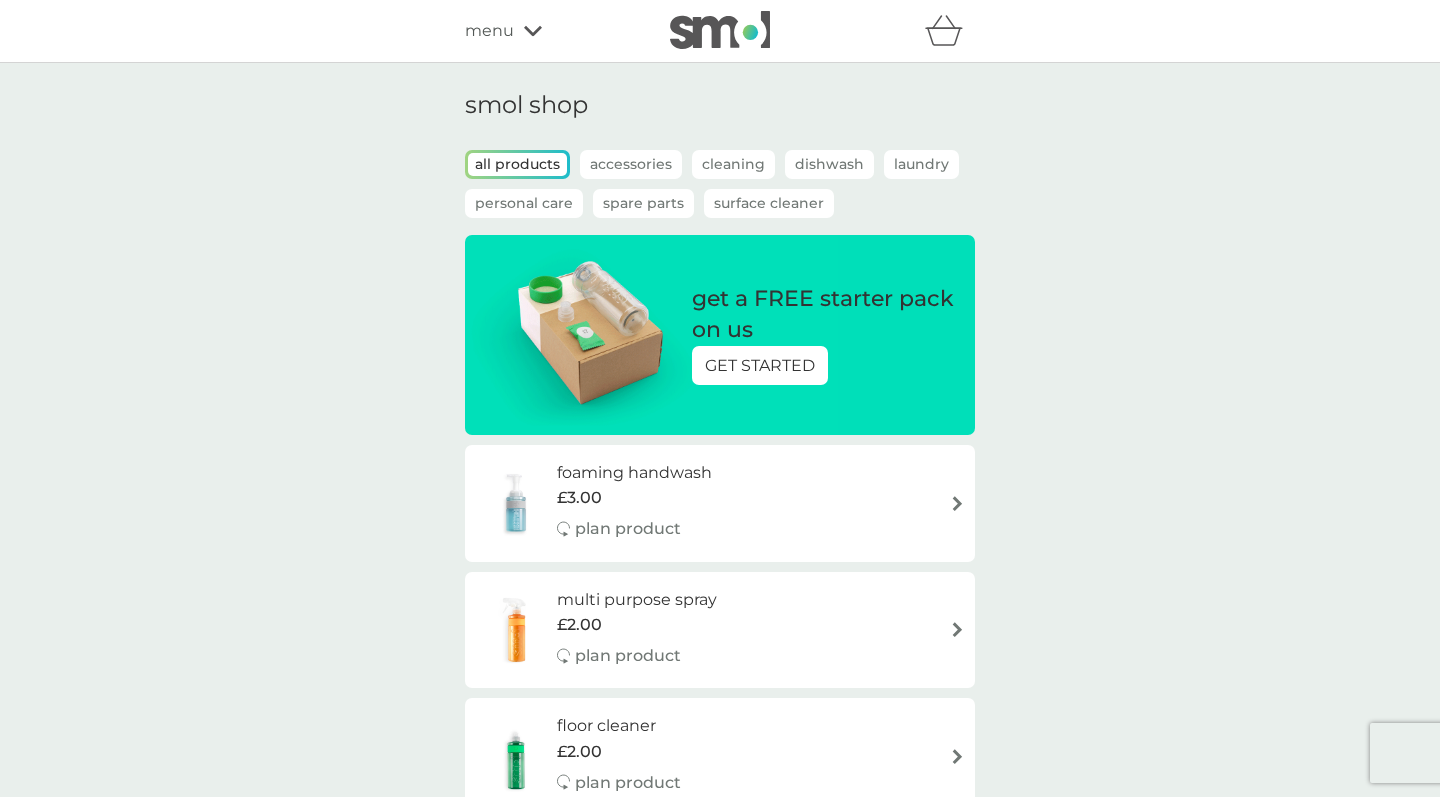 scroll, scrollTop: 0, scrollLeft: 0, axis: both 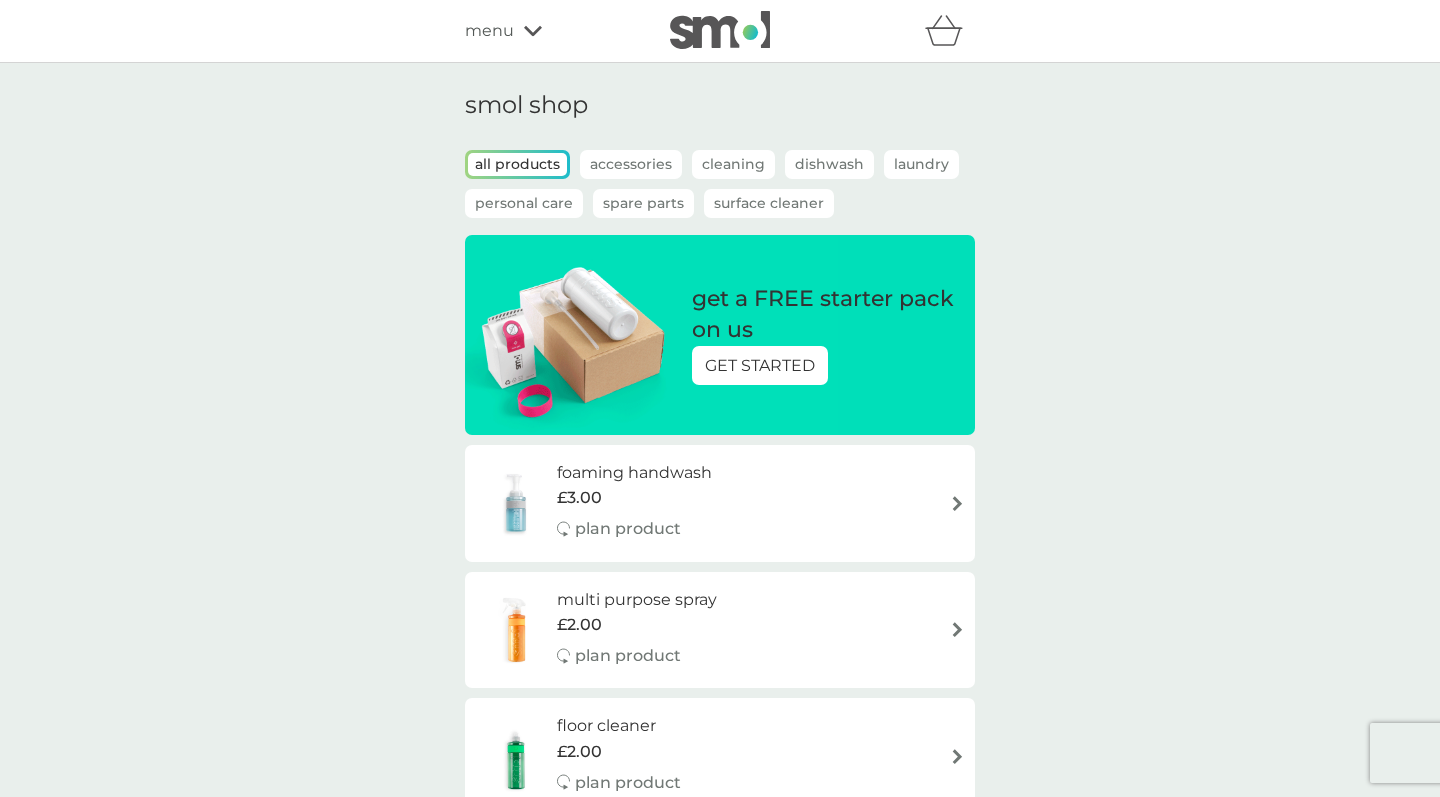 click 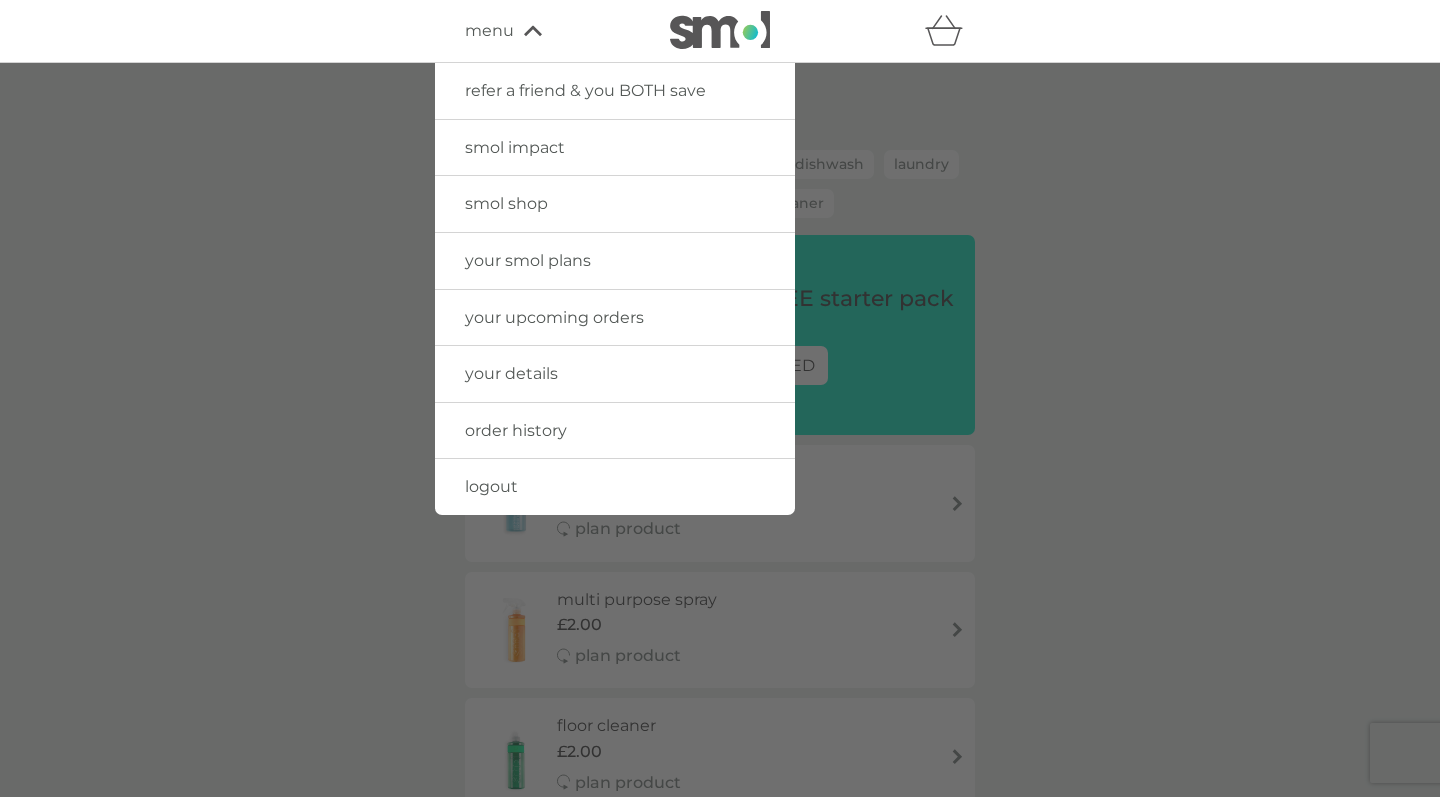 click on "your upcoming orders" at bounding box center [554, 317] 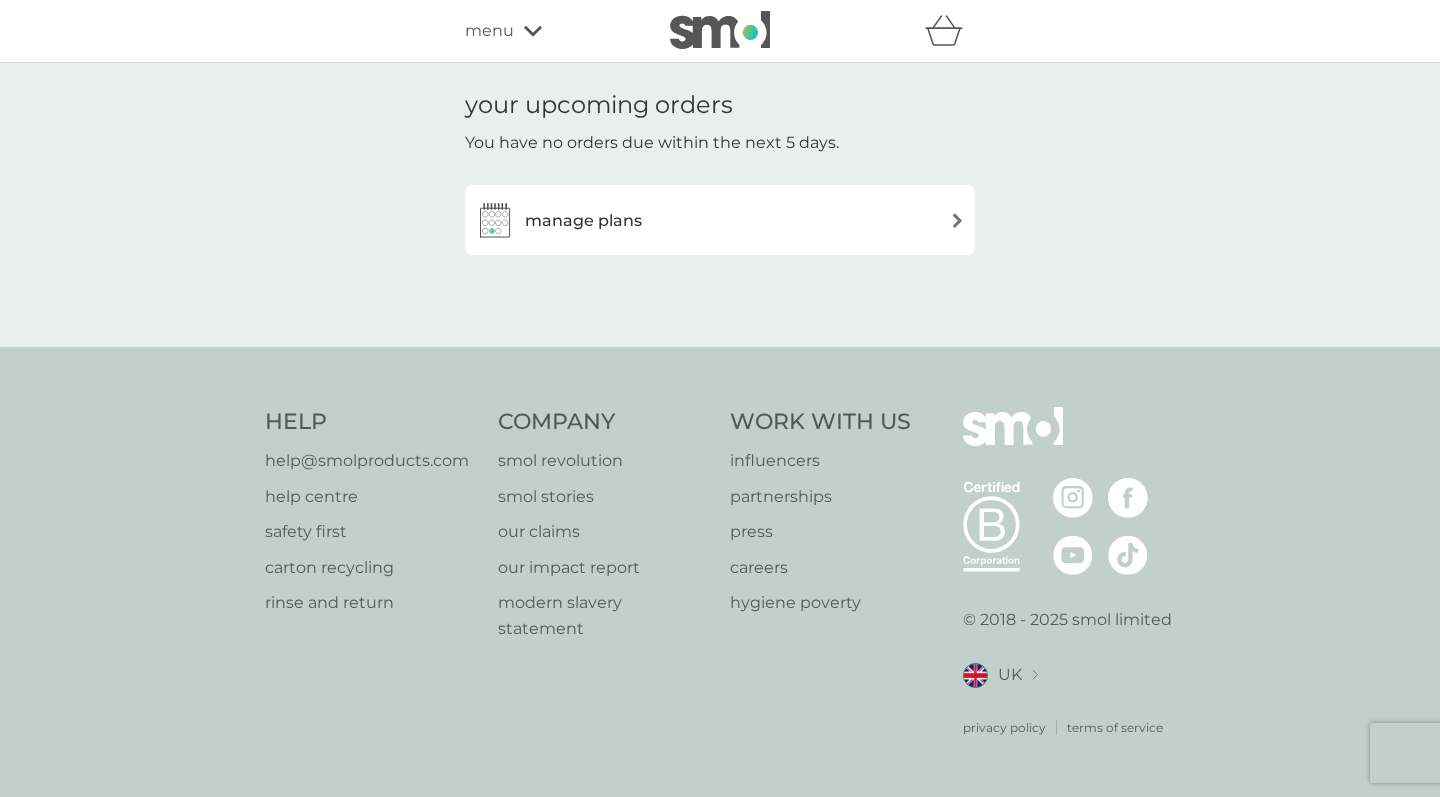click on "manage plans" at bounding box center (720, 220) 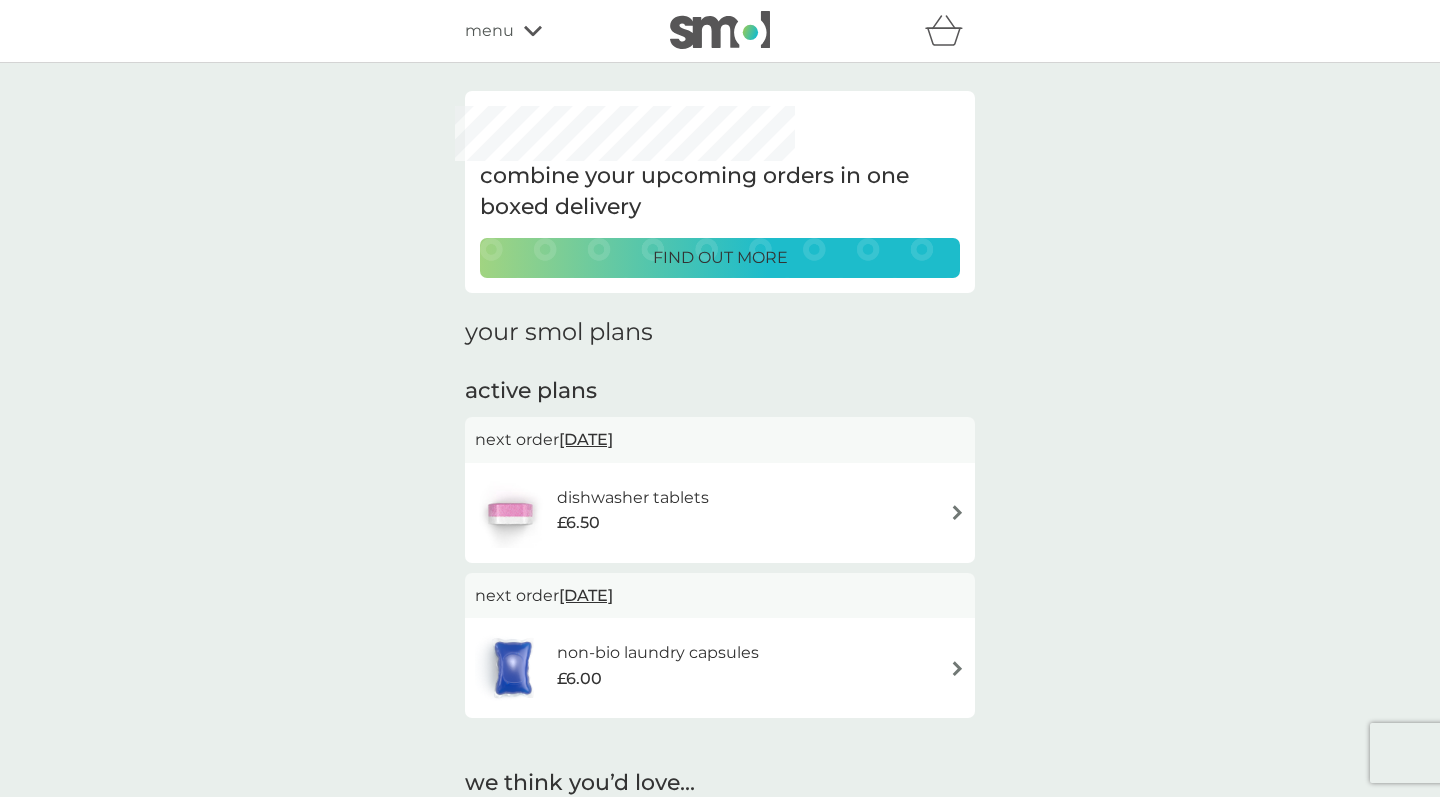 click on "dishwasher tablets £6.50" at bounding box center [720, 513] 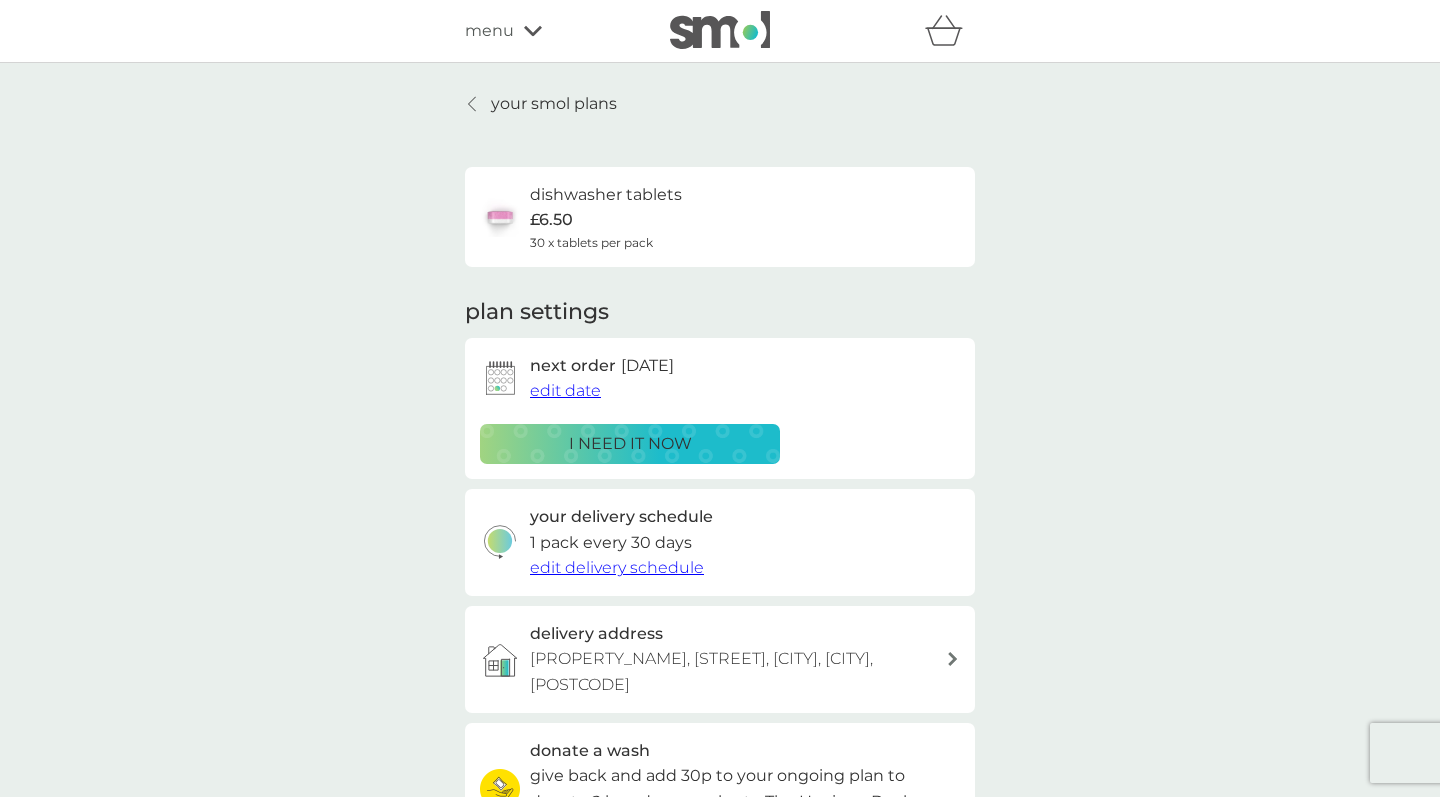 click on "i need it now" at bounding box center [630, 444] 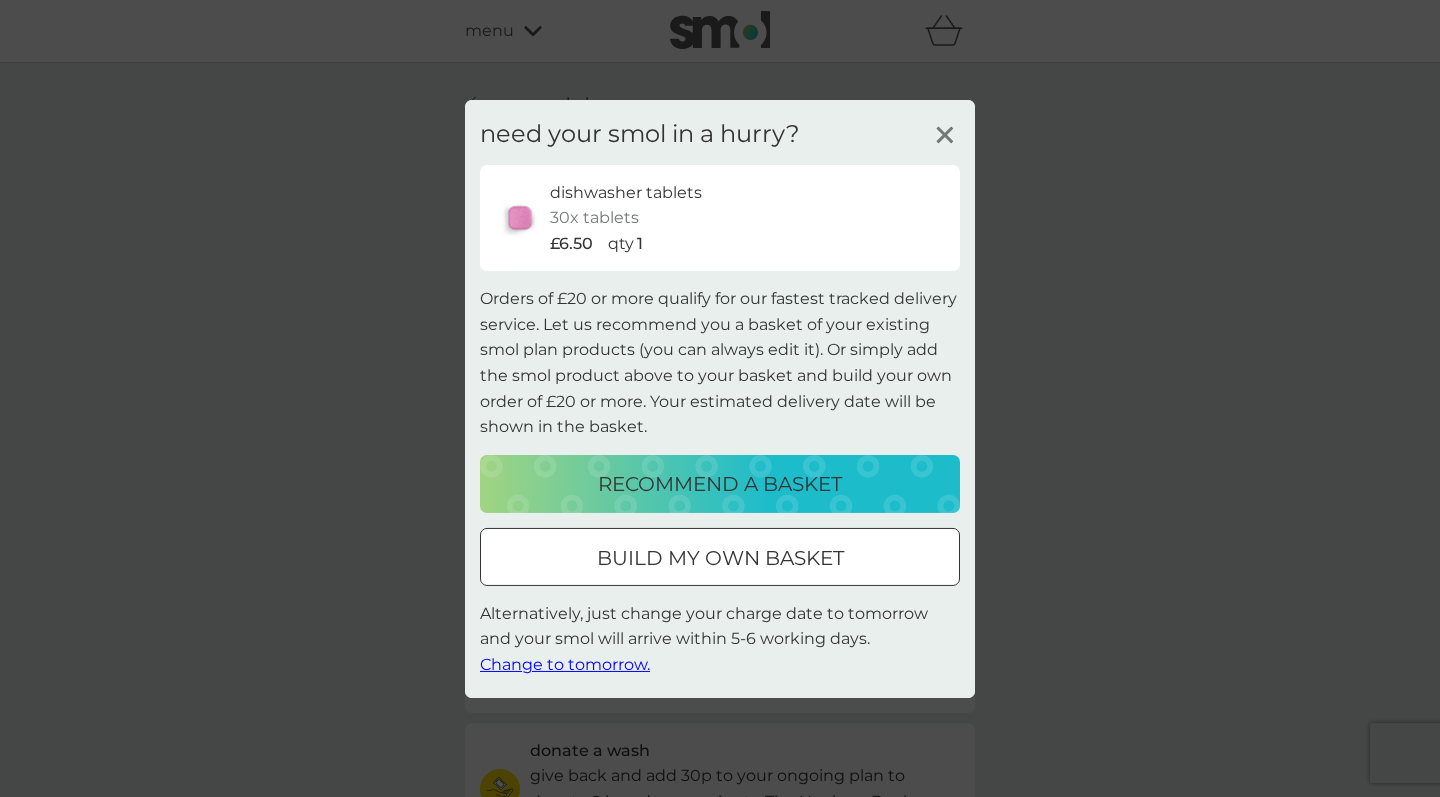 click on "build my own basket" at bounding box center [720, 558] 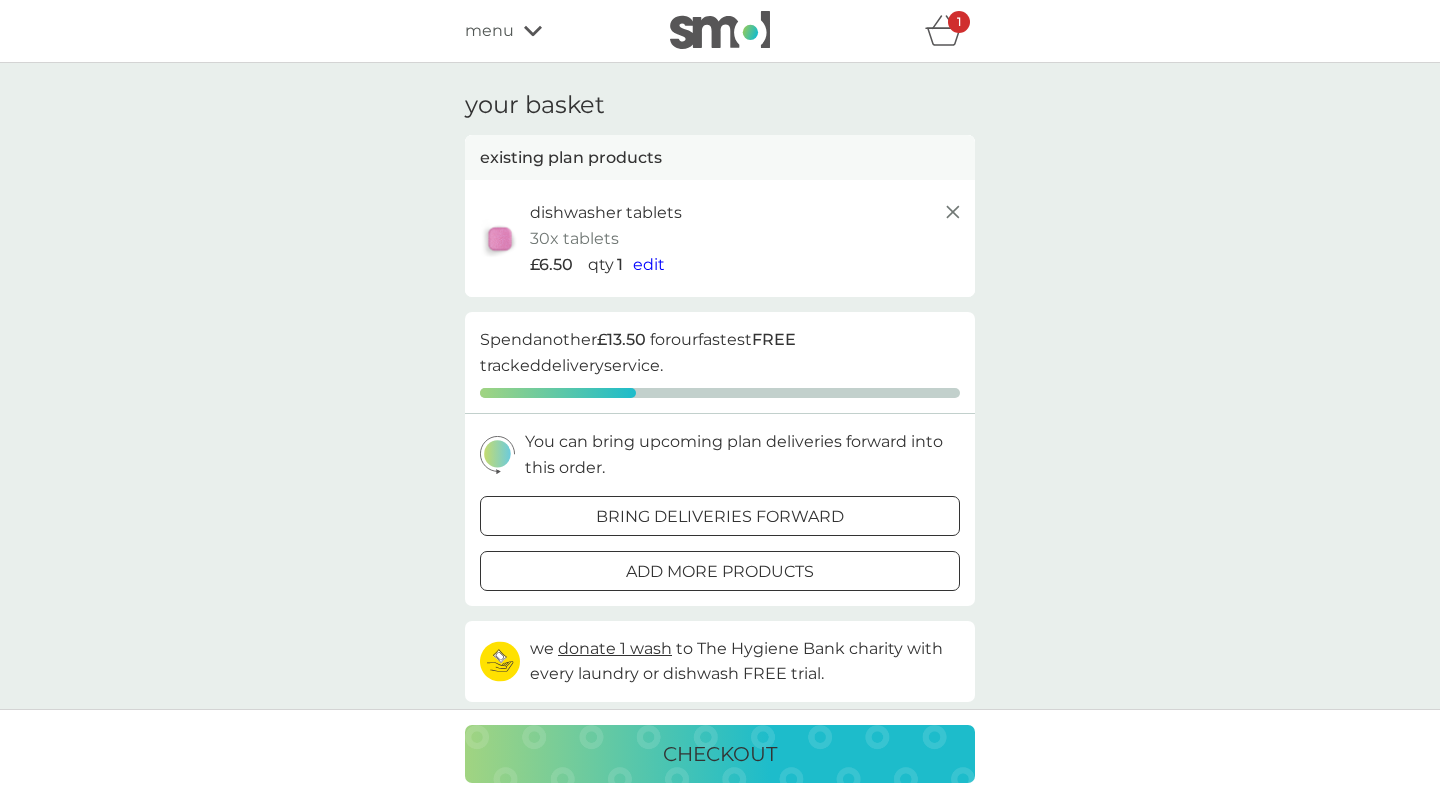 scroll, scrollTop: 0, scrollLeft: 0, axis: both 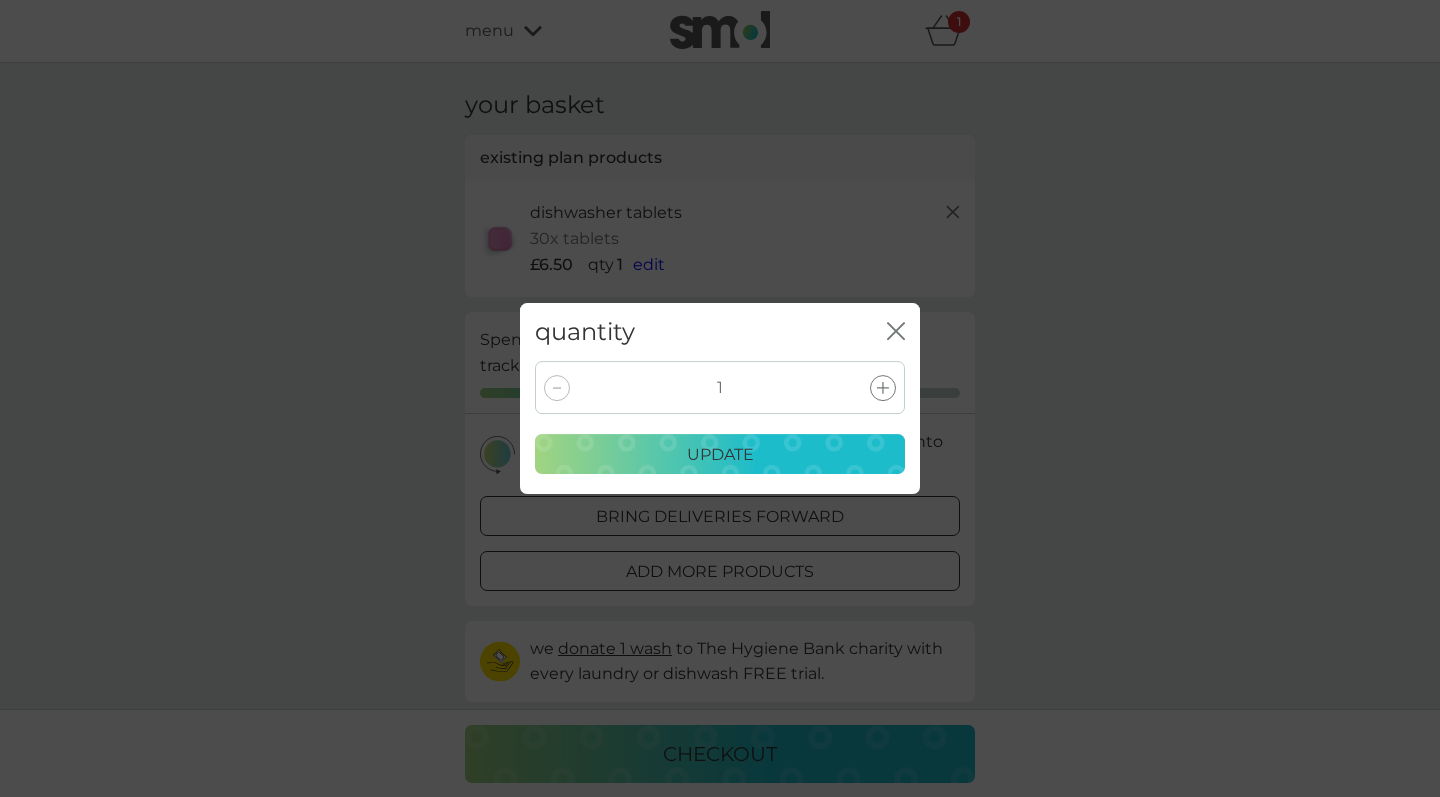 click 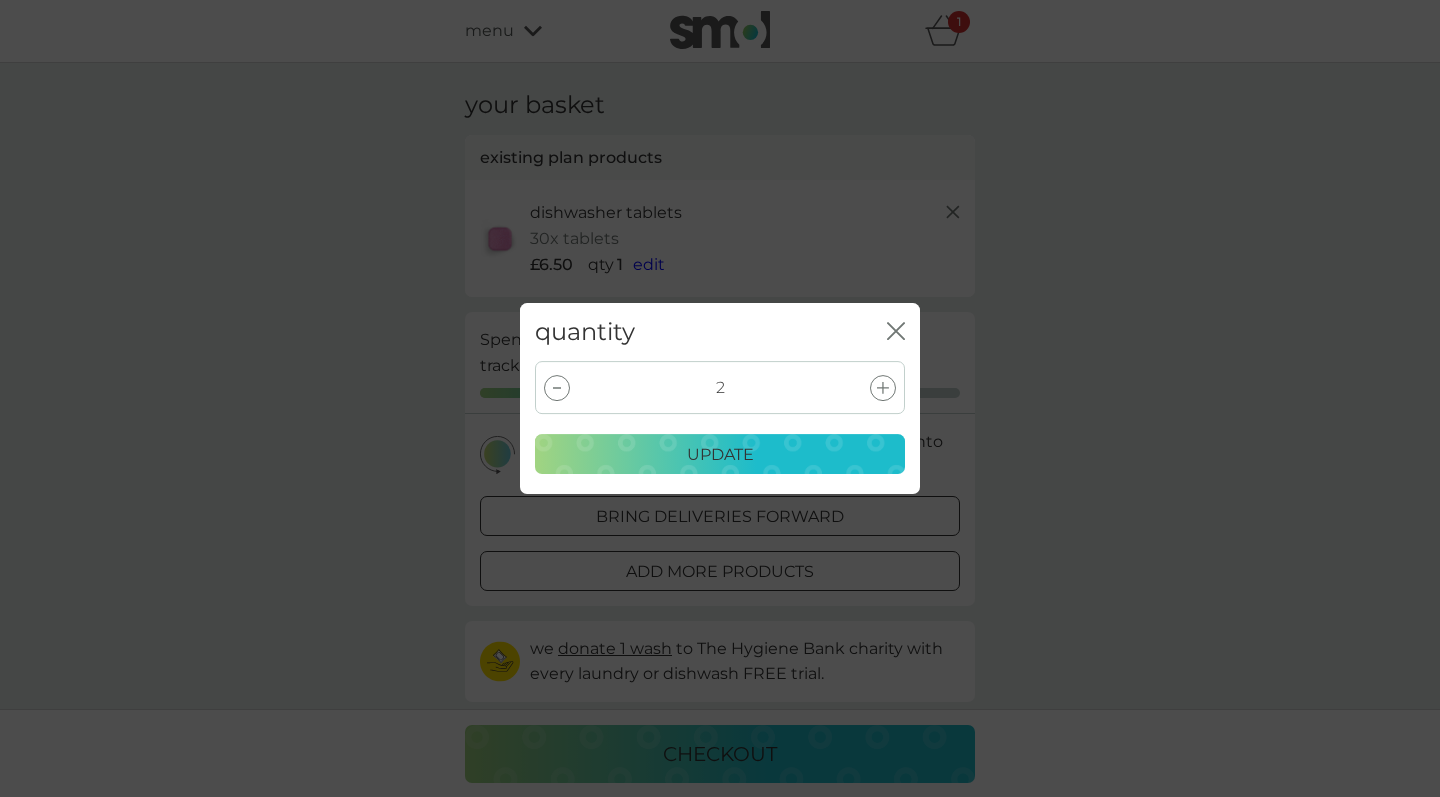 click on "update" at bounding box center [720, 455] 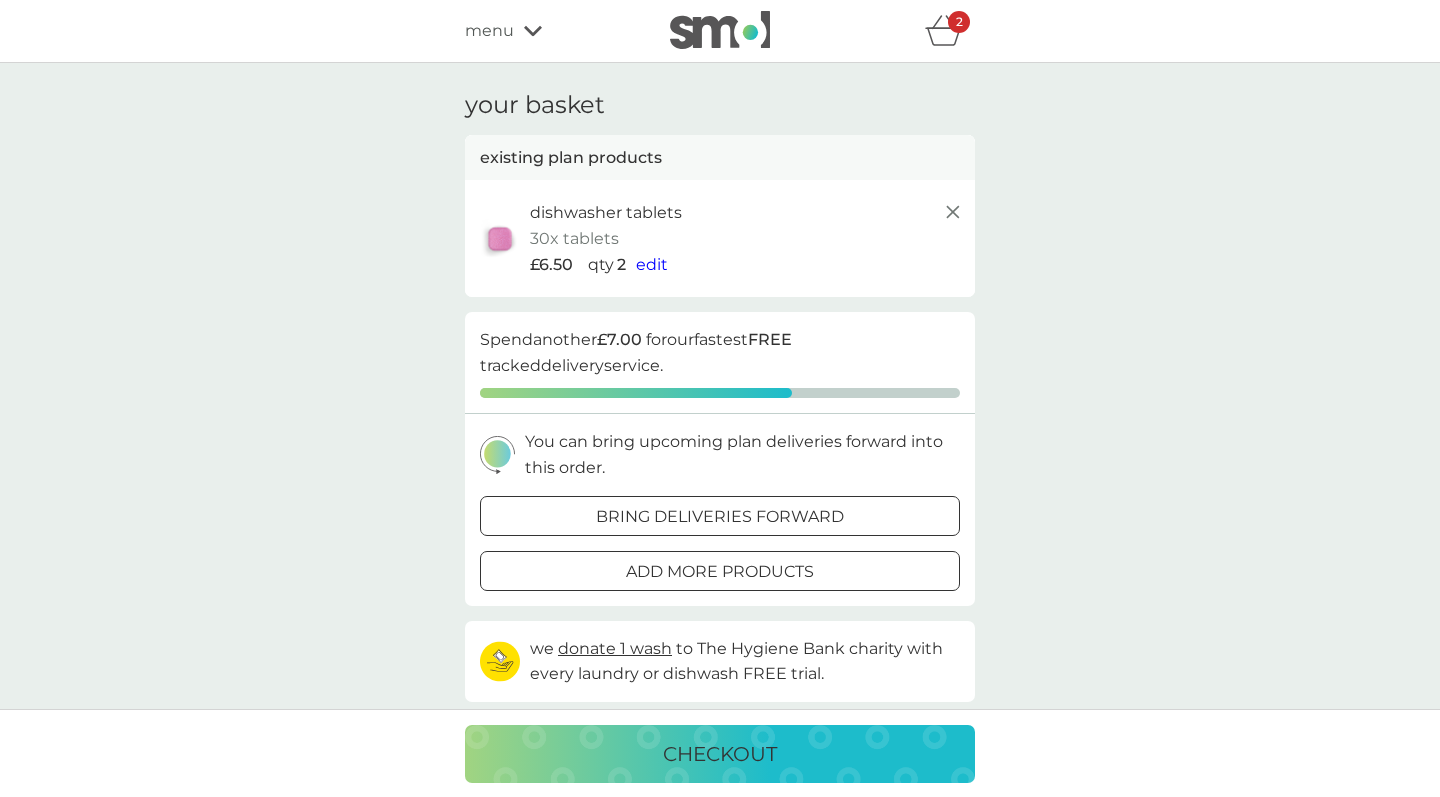 scroll, scrollTop: 0, scrollLeft: 0, axis: both 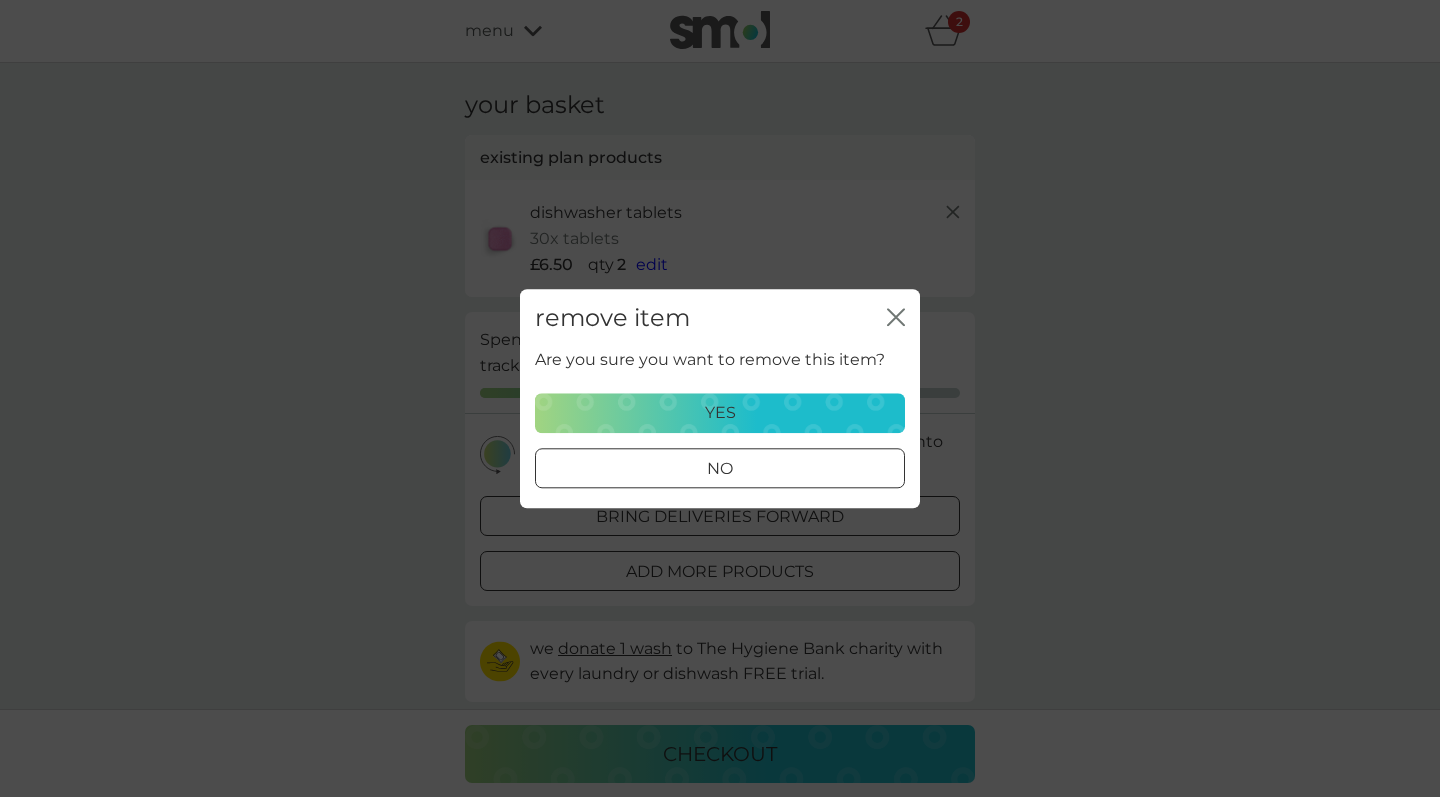 click on "yes" at bounding box center [720, 413] 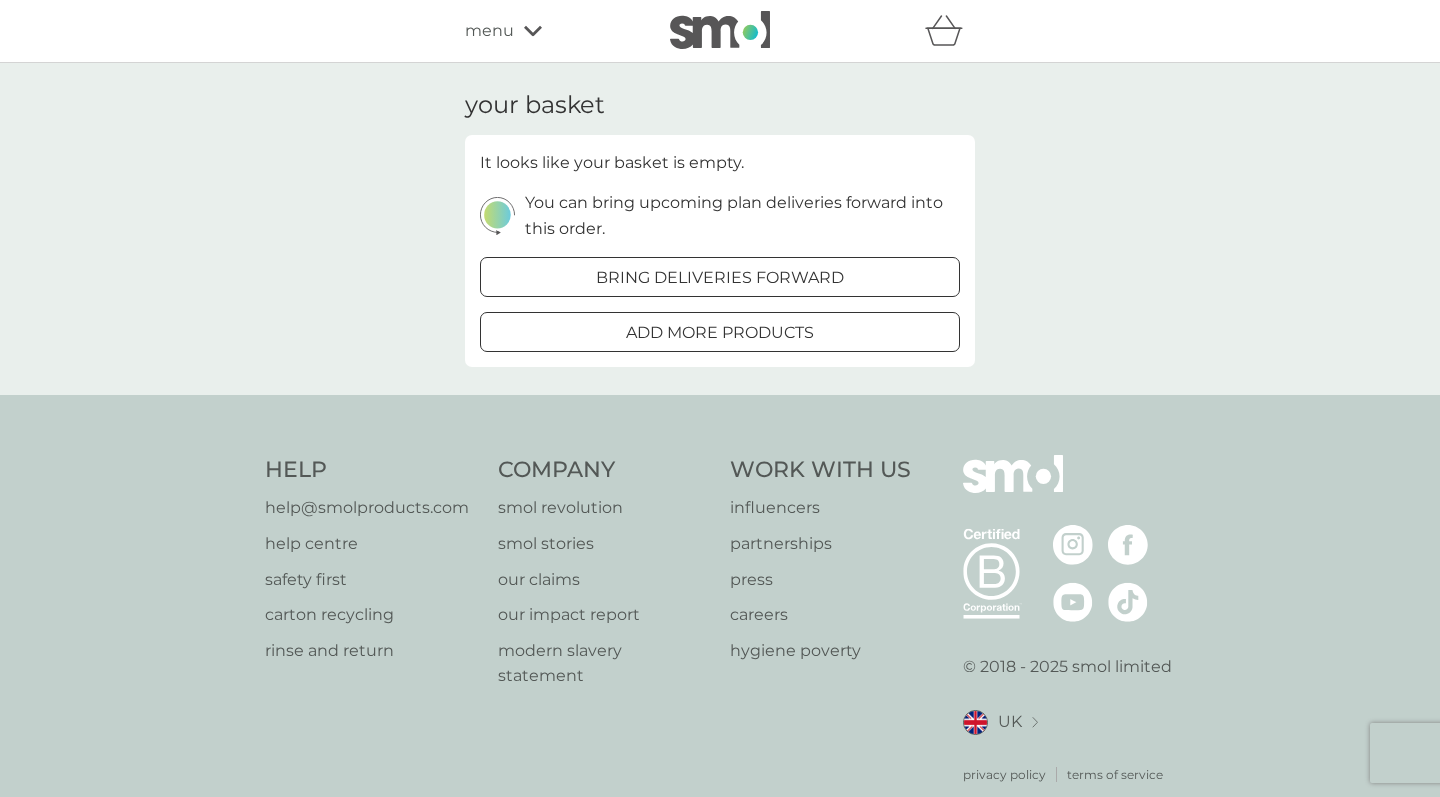 click 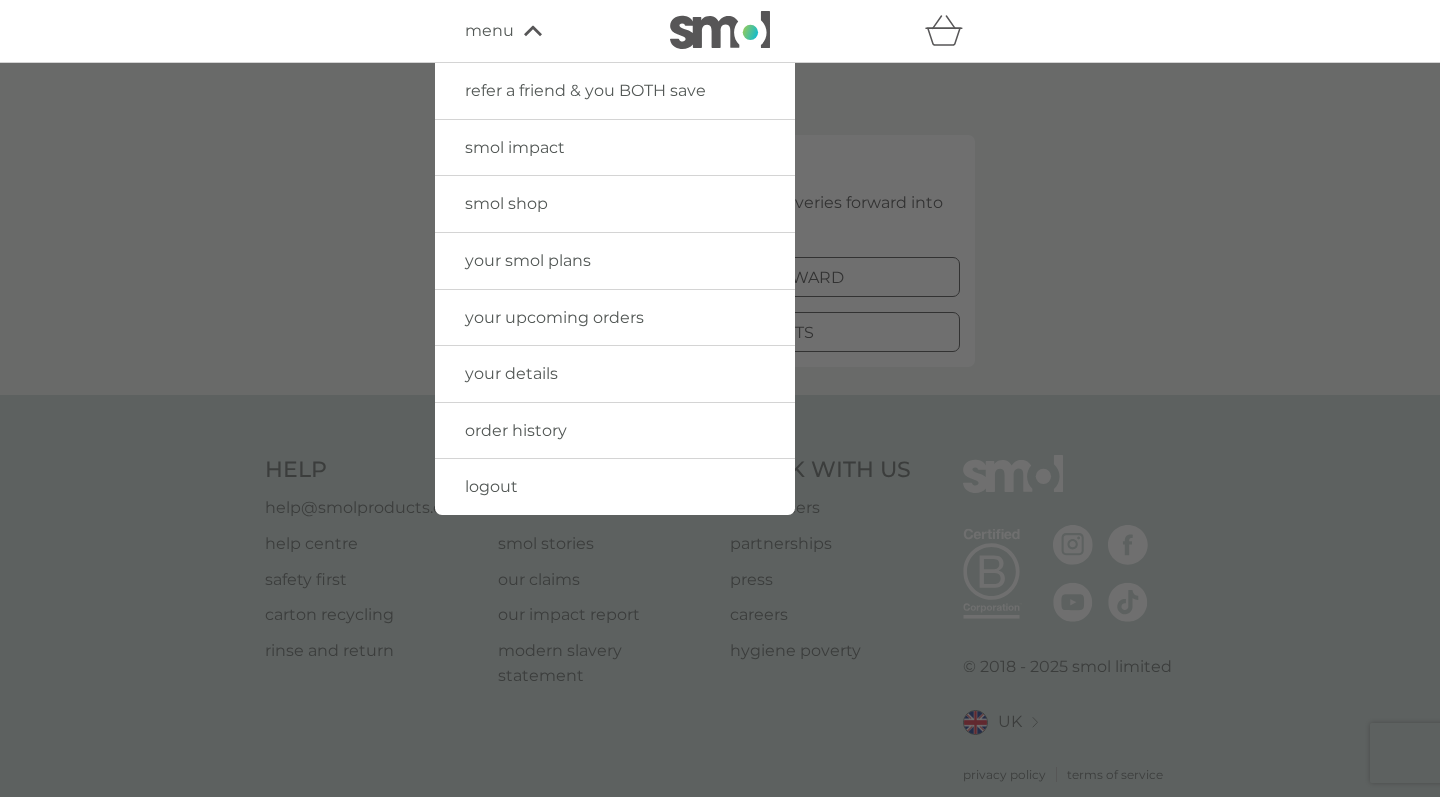click on "your smol plans" at bounding box center [528, 260] 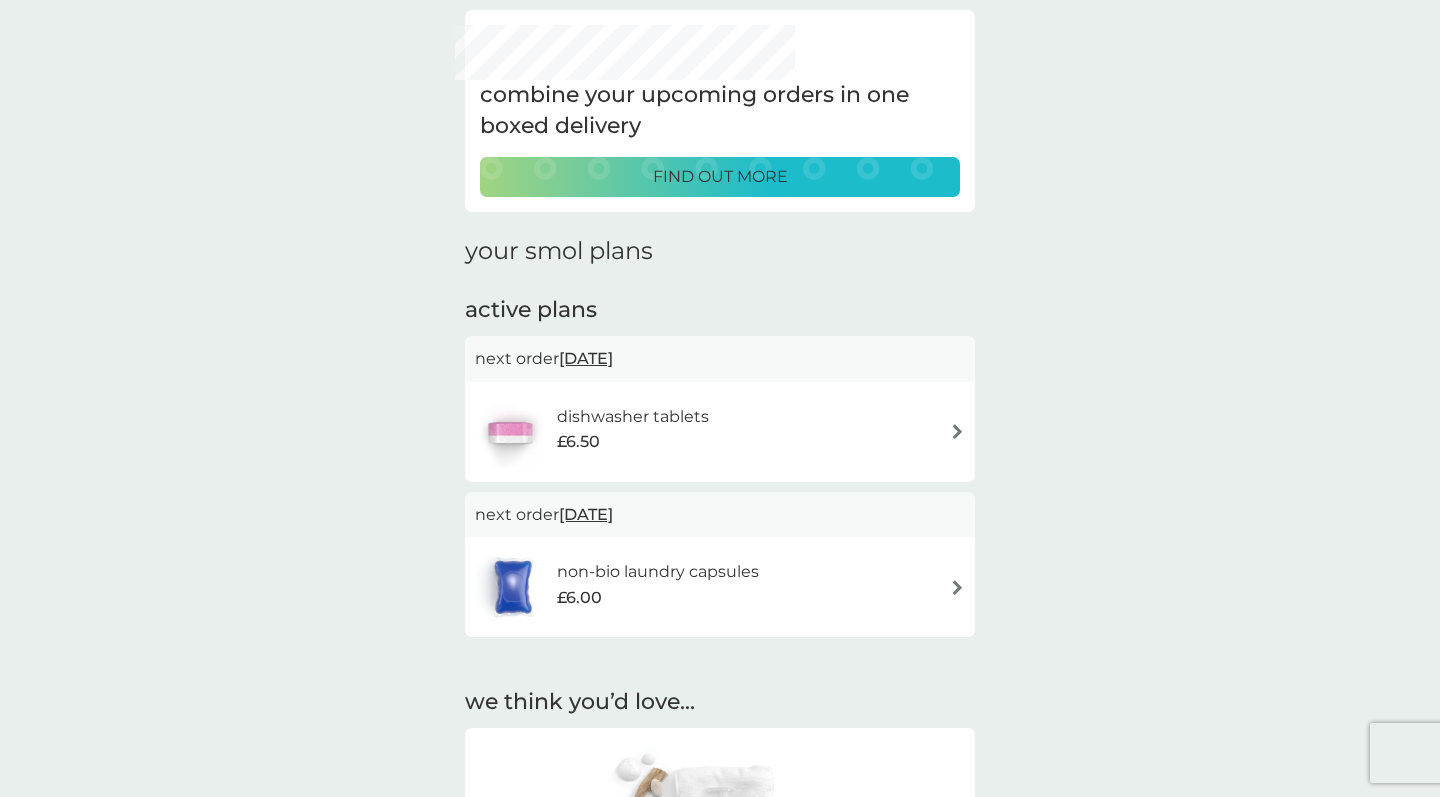 scroll, scrollTop: 27, scrollLeft: 0, axis: vertical 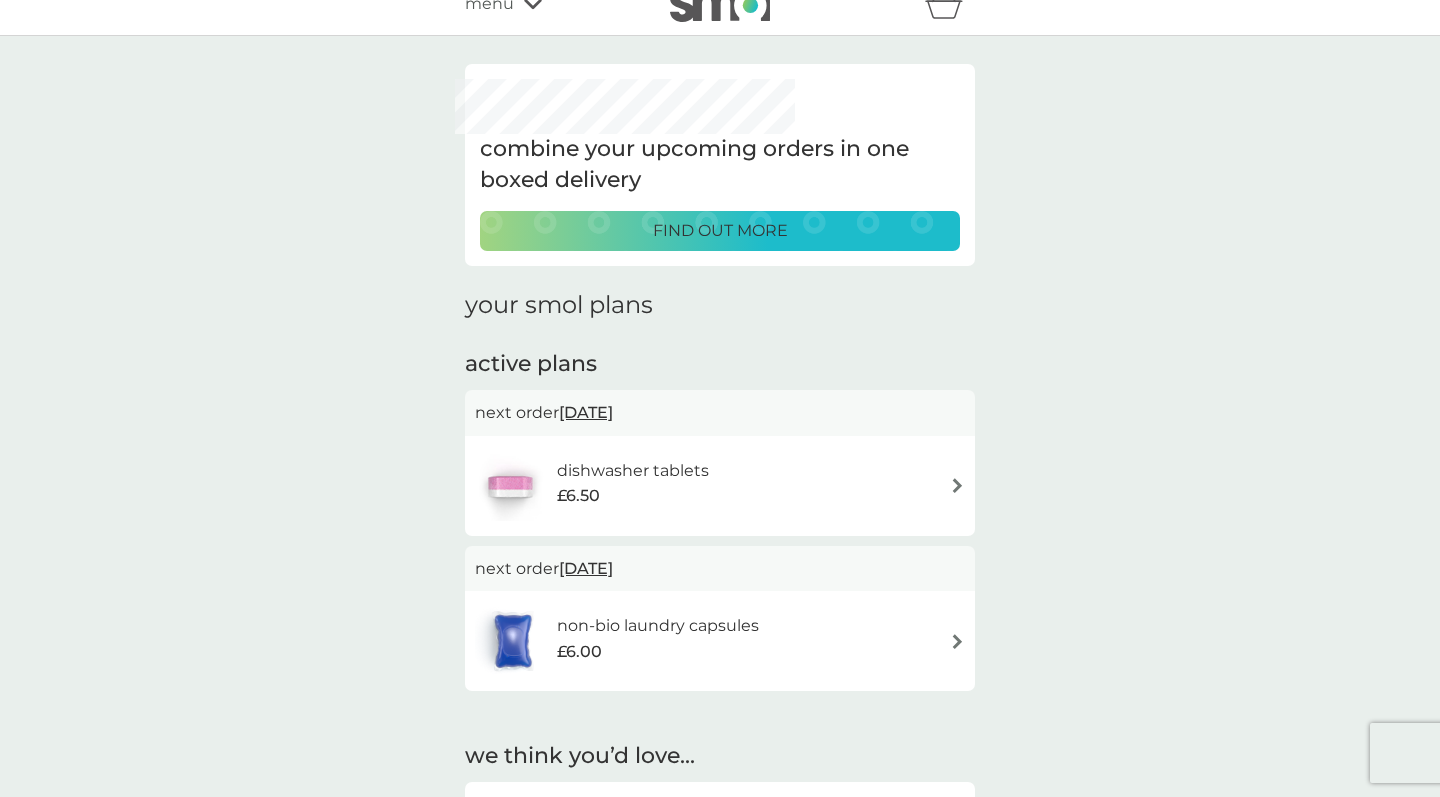 click on "dishwasher tablets £6.50" at bounding box center (720, 486) 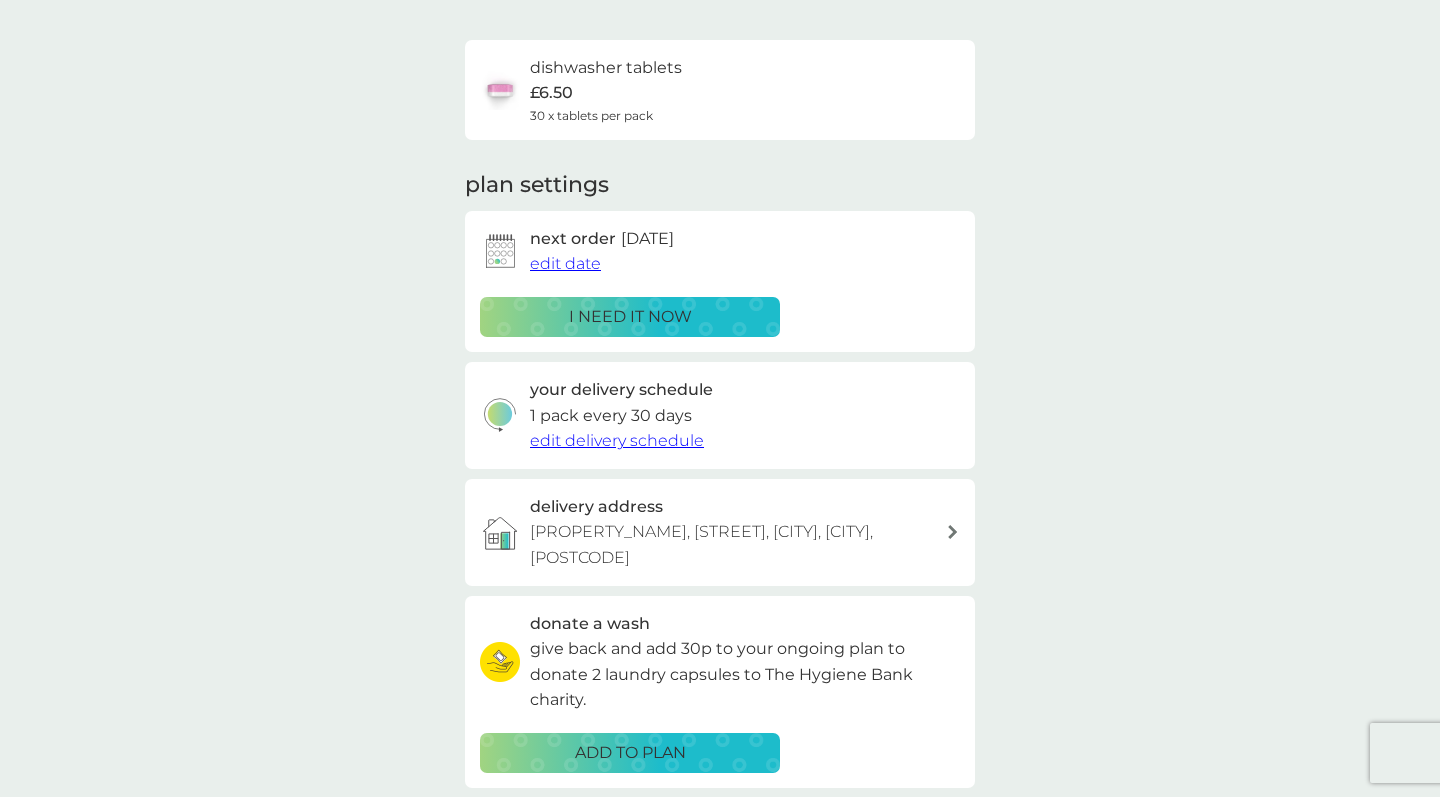 scroll, scrollTop: 134, scrollLeft: 0, axis: vertical 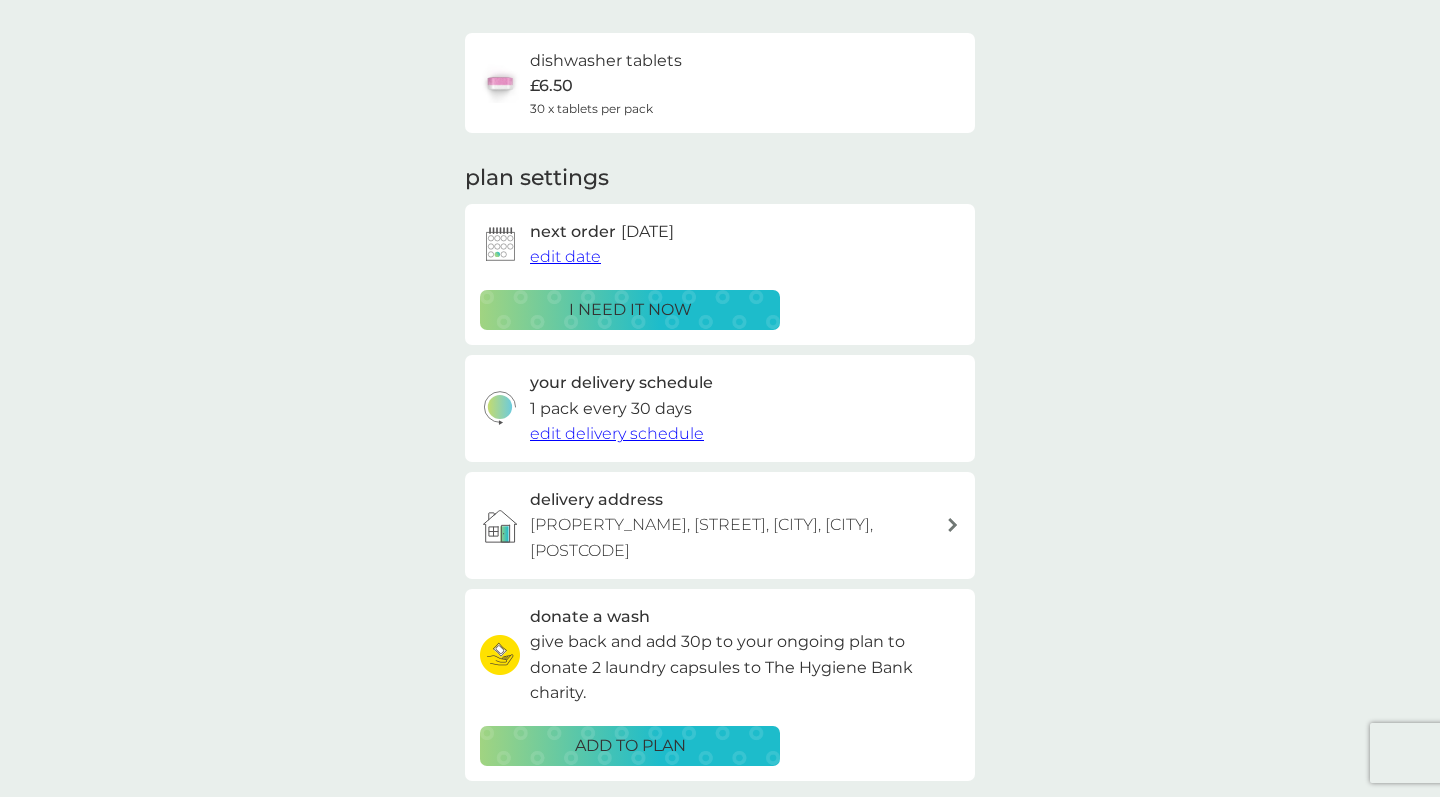 click on "edit delivery schedule" at bounding box center [617, 433] 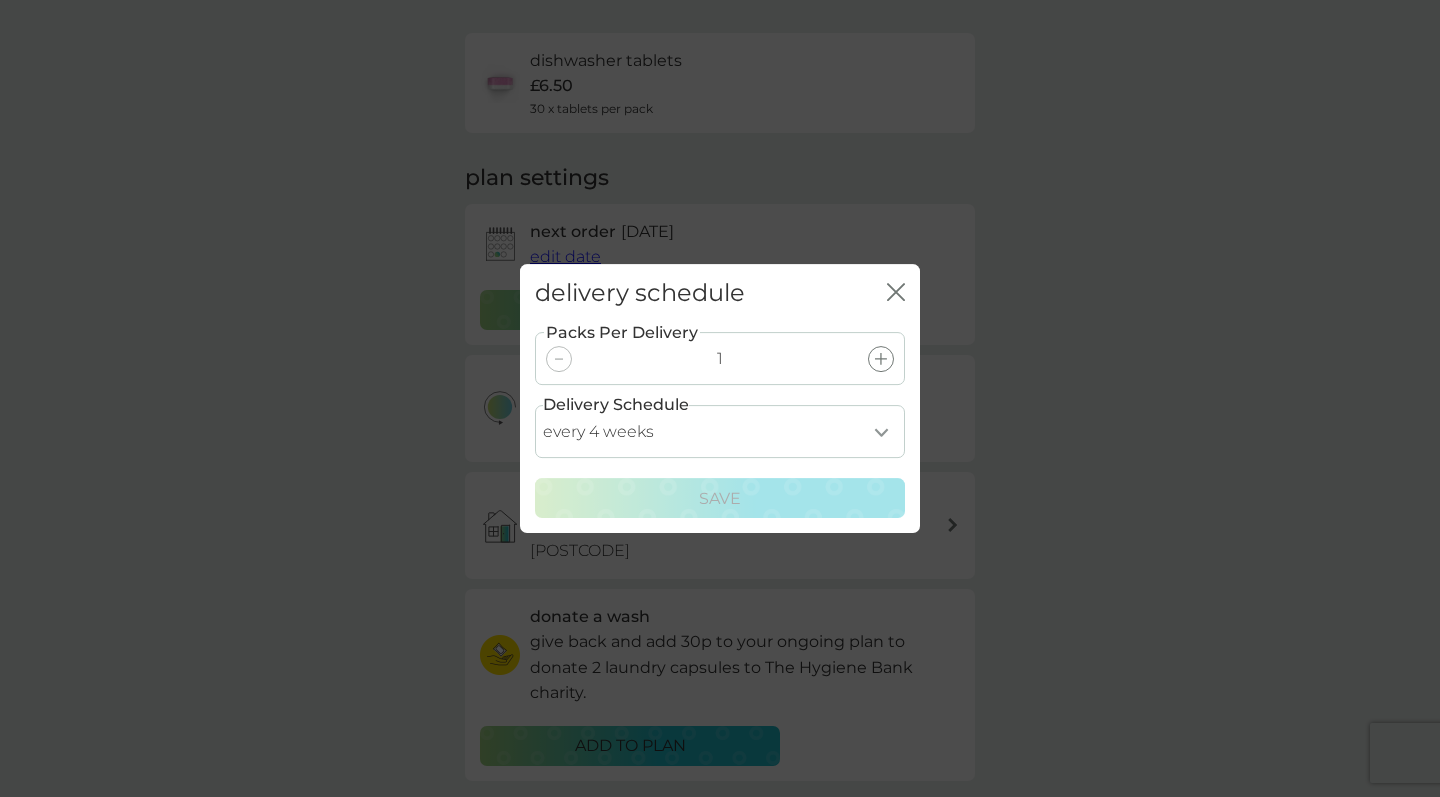select on "21" 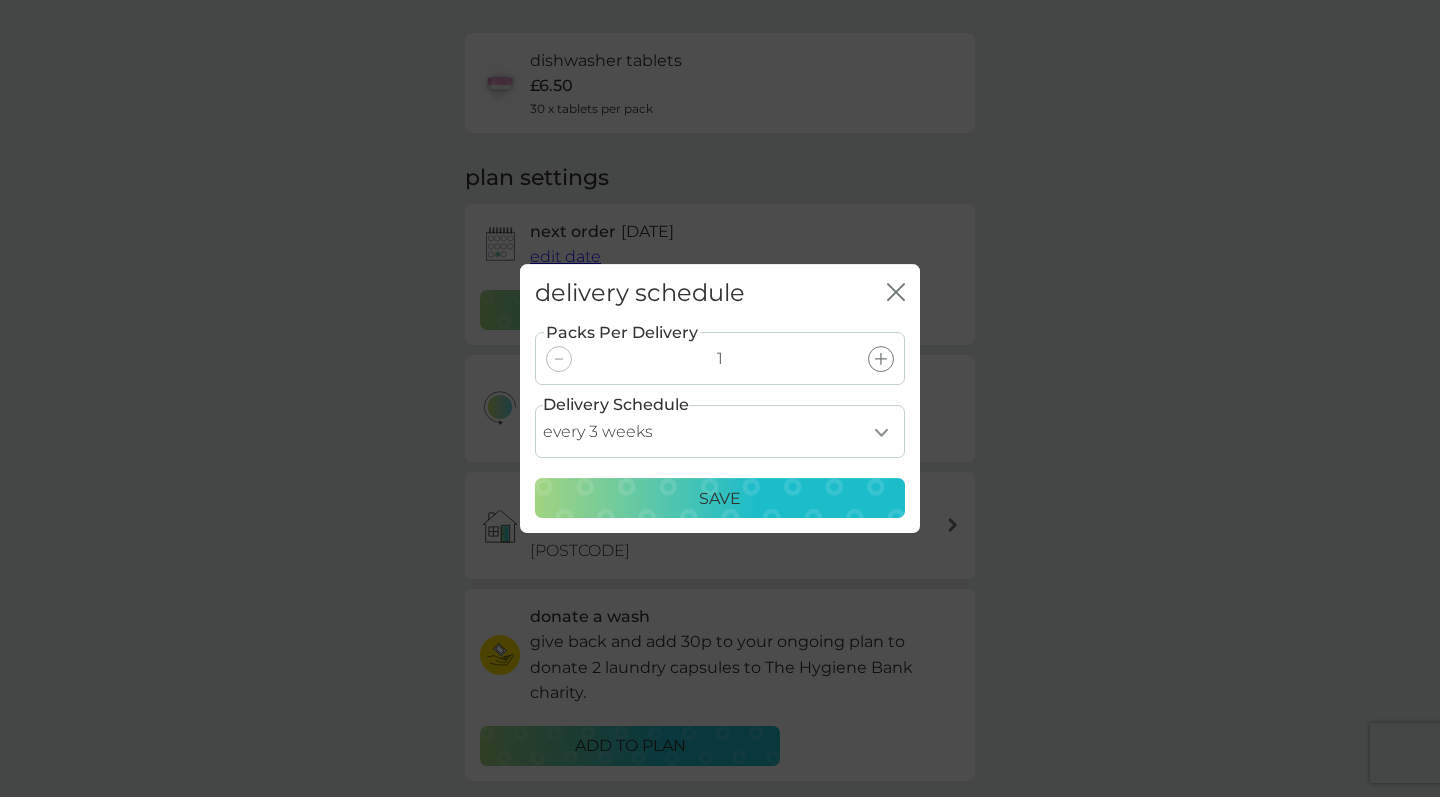 click on "Save" at bounding box center (720, 499) 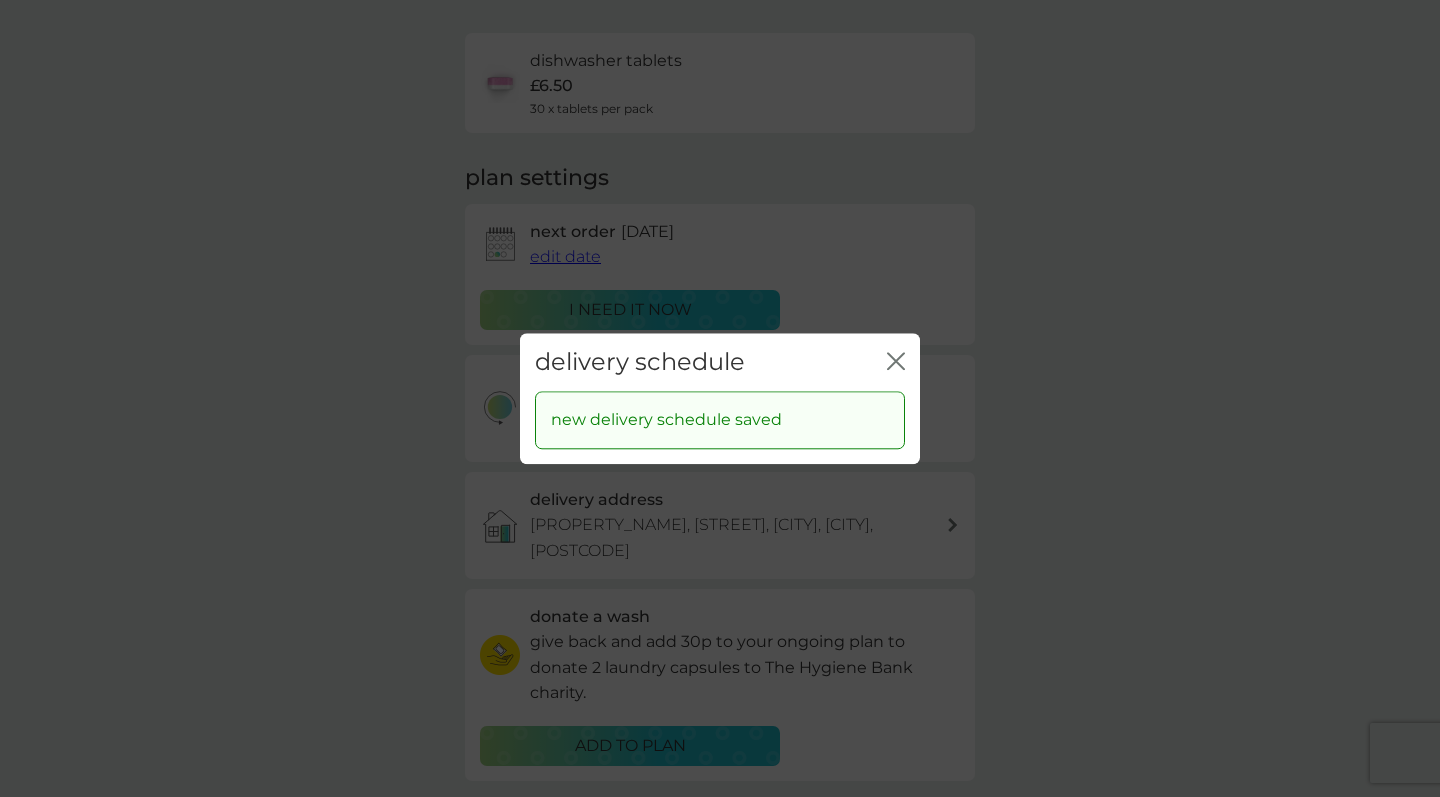 click on "close" 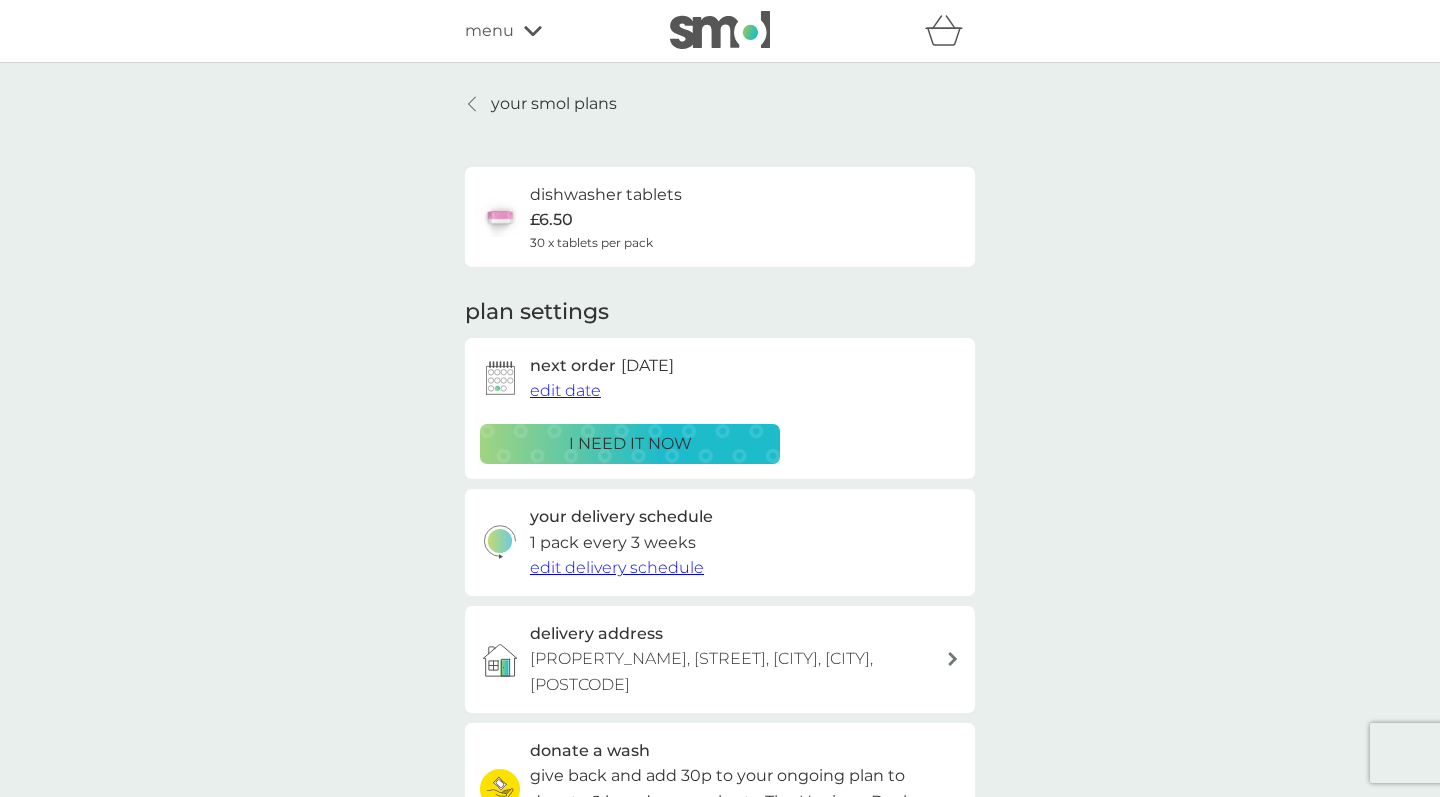 scroll, scrollTop: 0, scrollLeft: 0, axis: both 